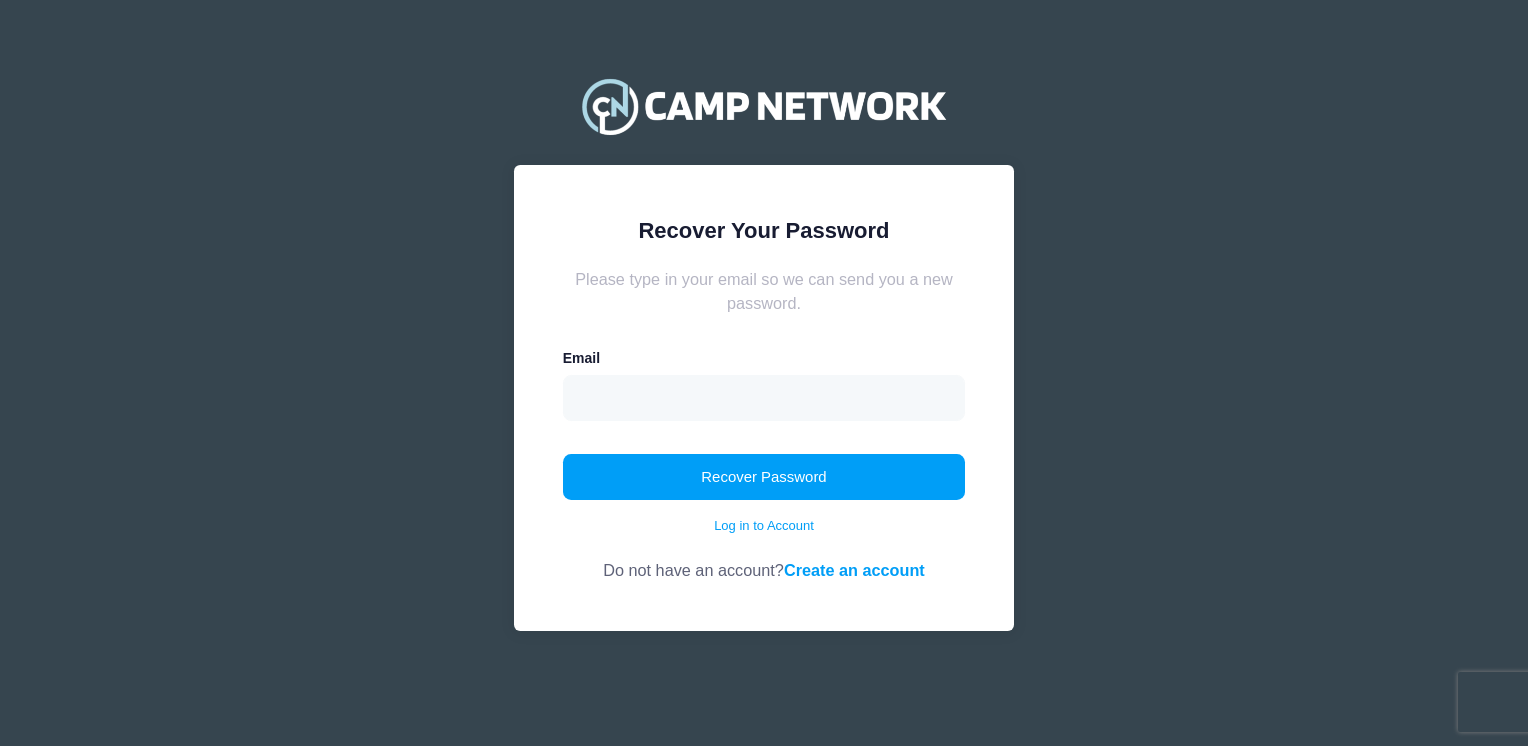 scroll, scrollTop: 0, scrollLeft: 0, axis: both 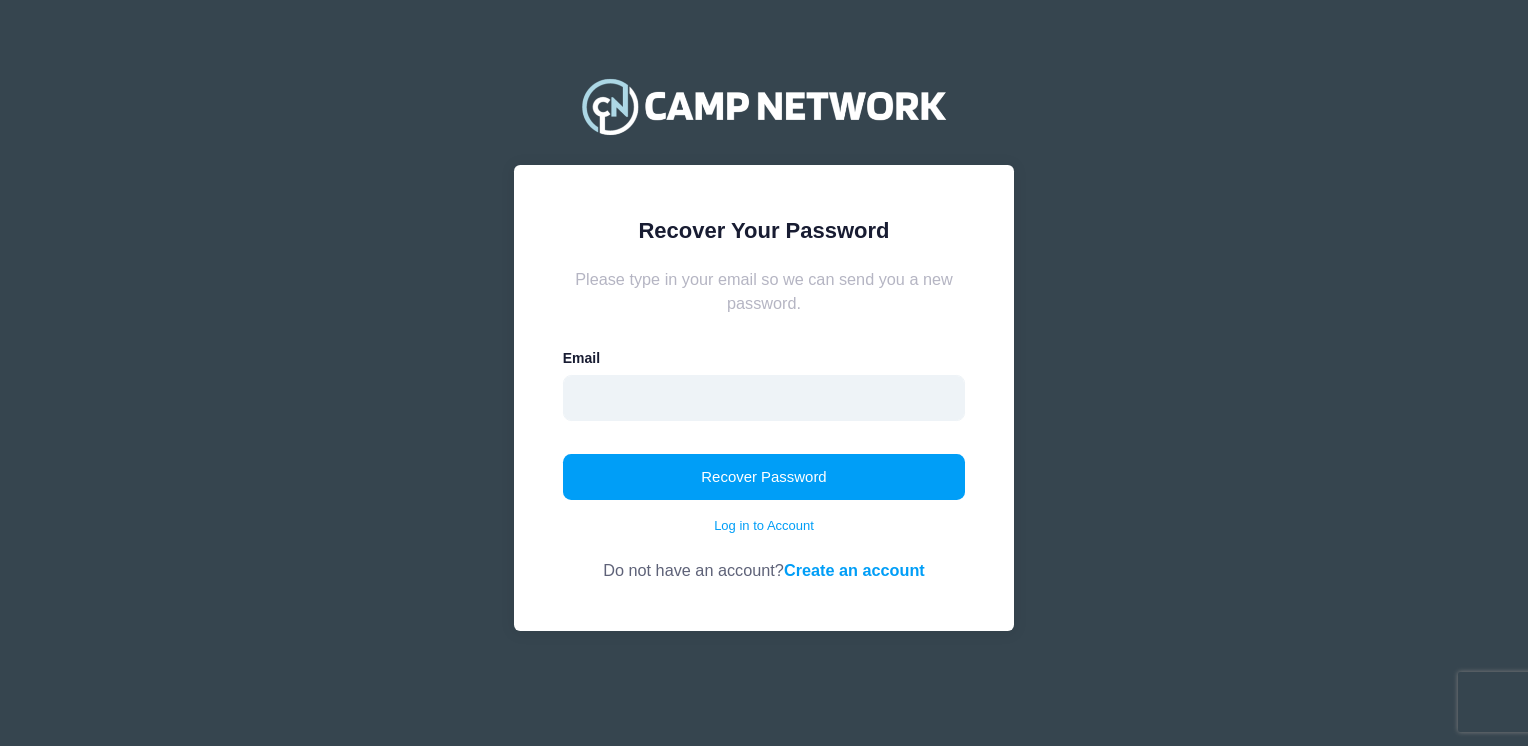click at bounding box center (764, 398) 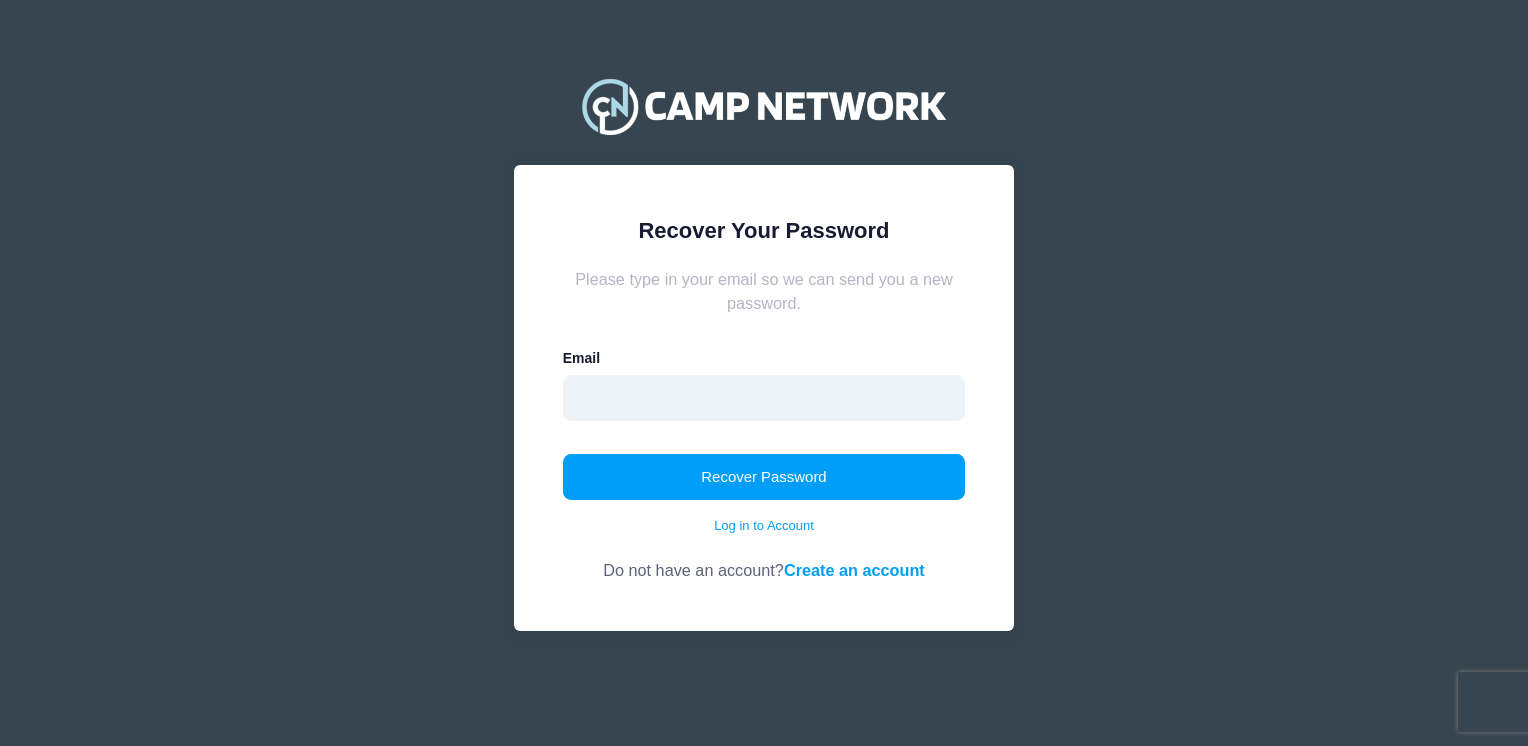 type on "jwooding326@gmail.com" 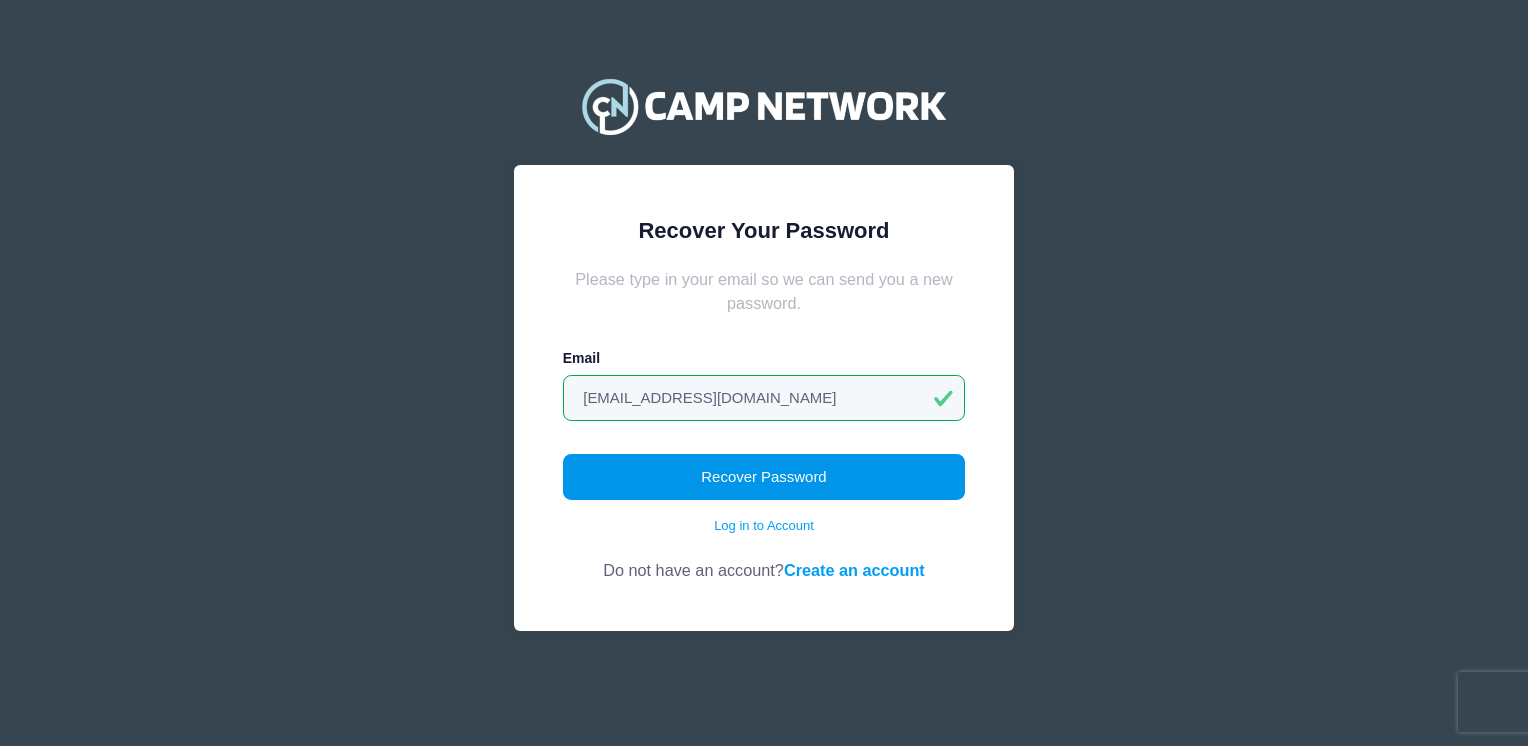 click on "Recover Password" at bounding box center (764, 477) 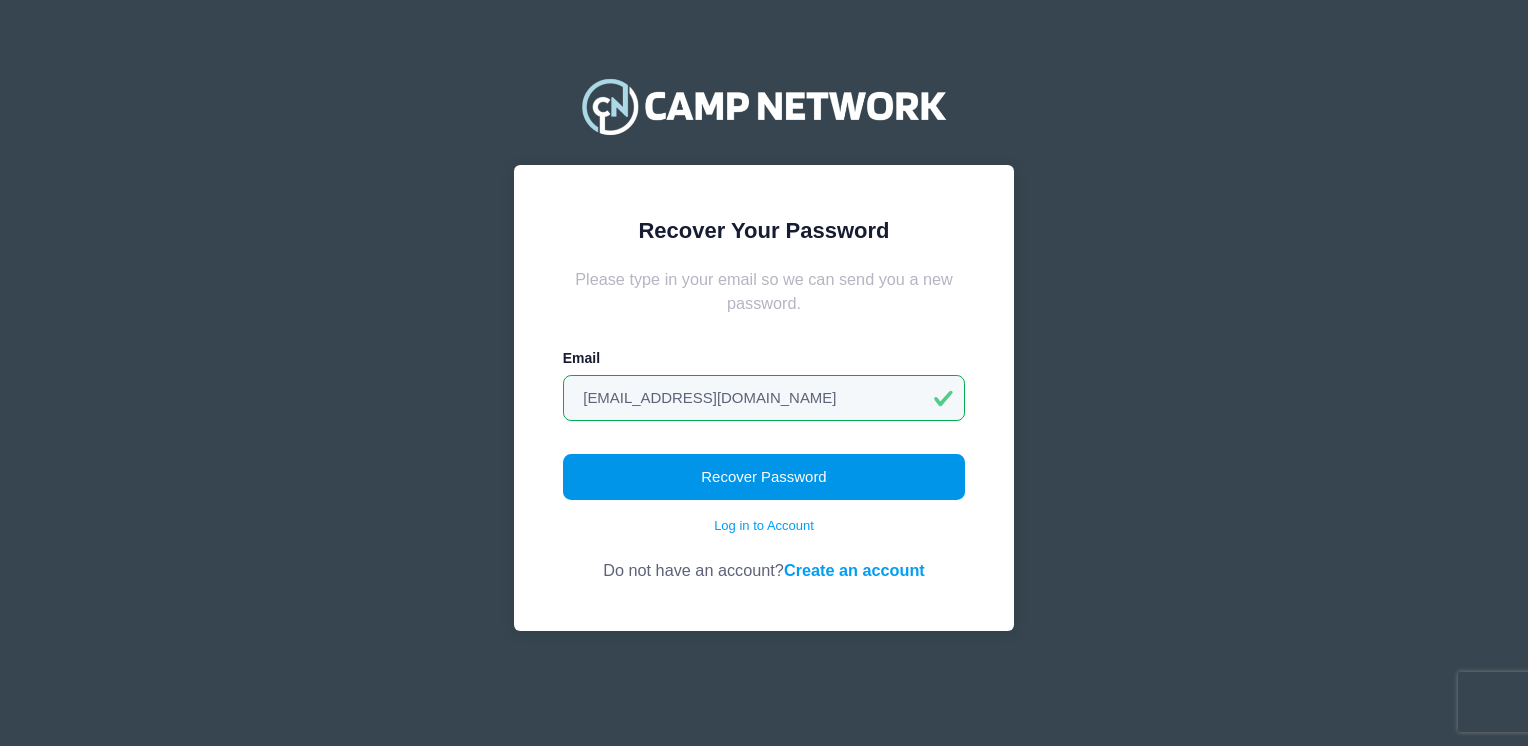 click on "Recover Password" at bounding box center (764, 477) 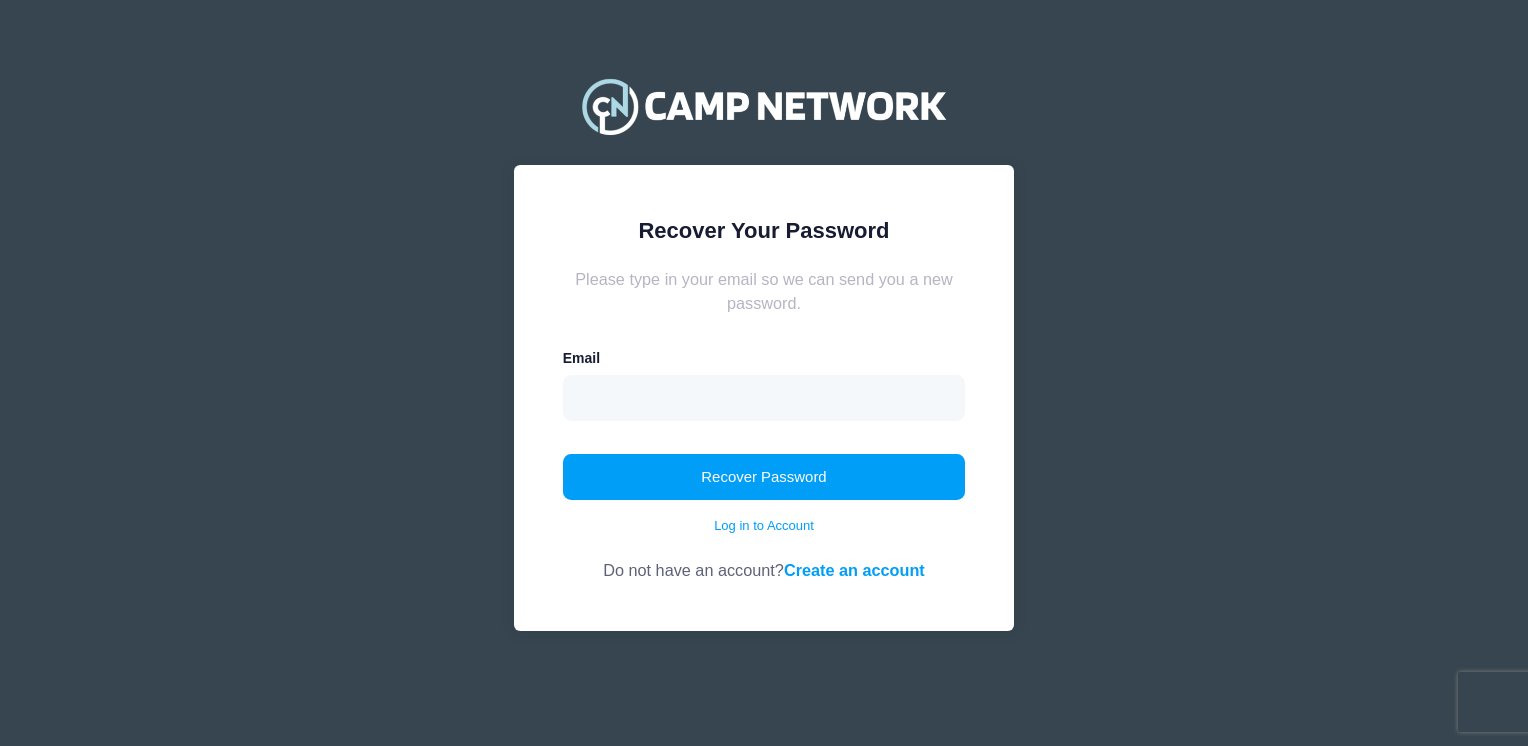scroll, scrollTop: 0, scrollLeft: 0, axis: both 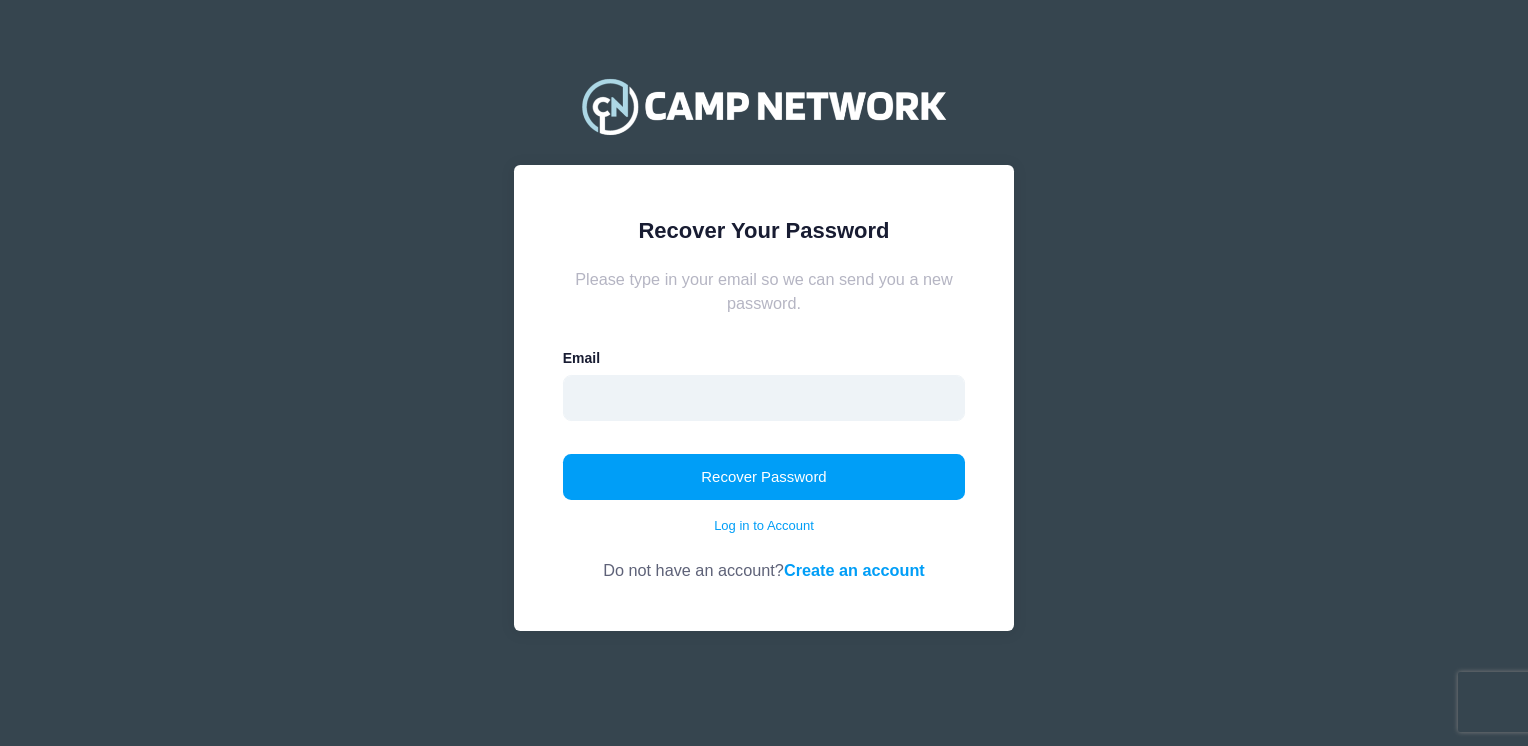 click at bounding box center (764, 398) 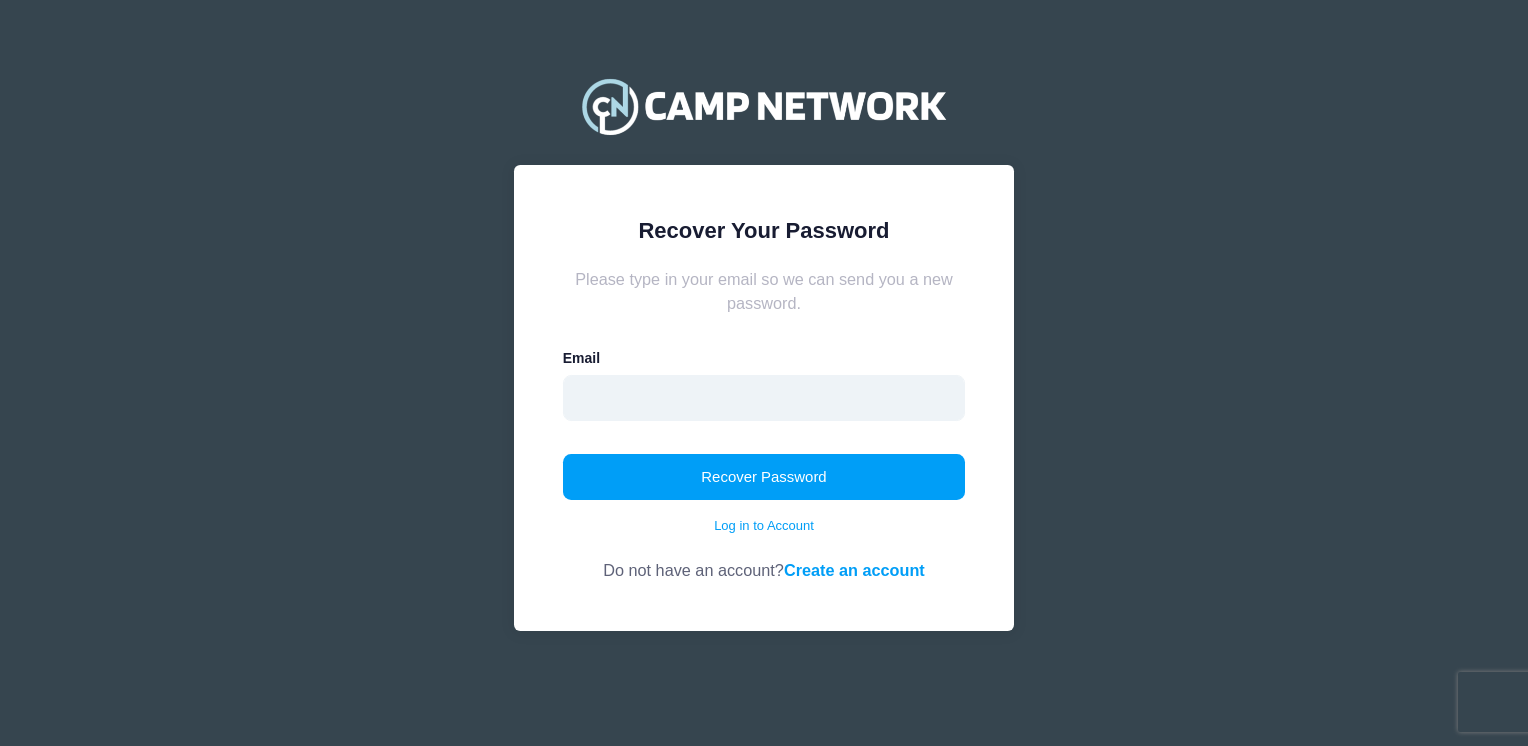 type on "jwooding326@gmail.com" 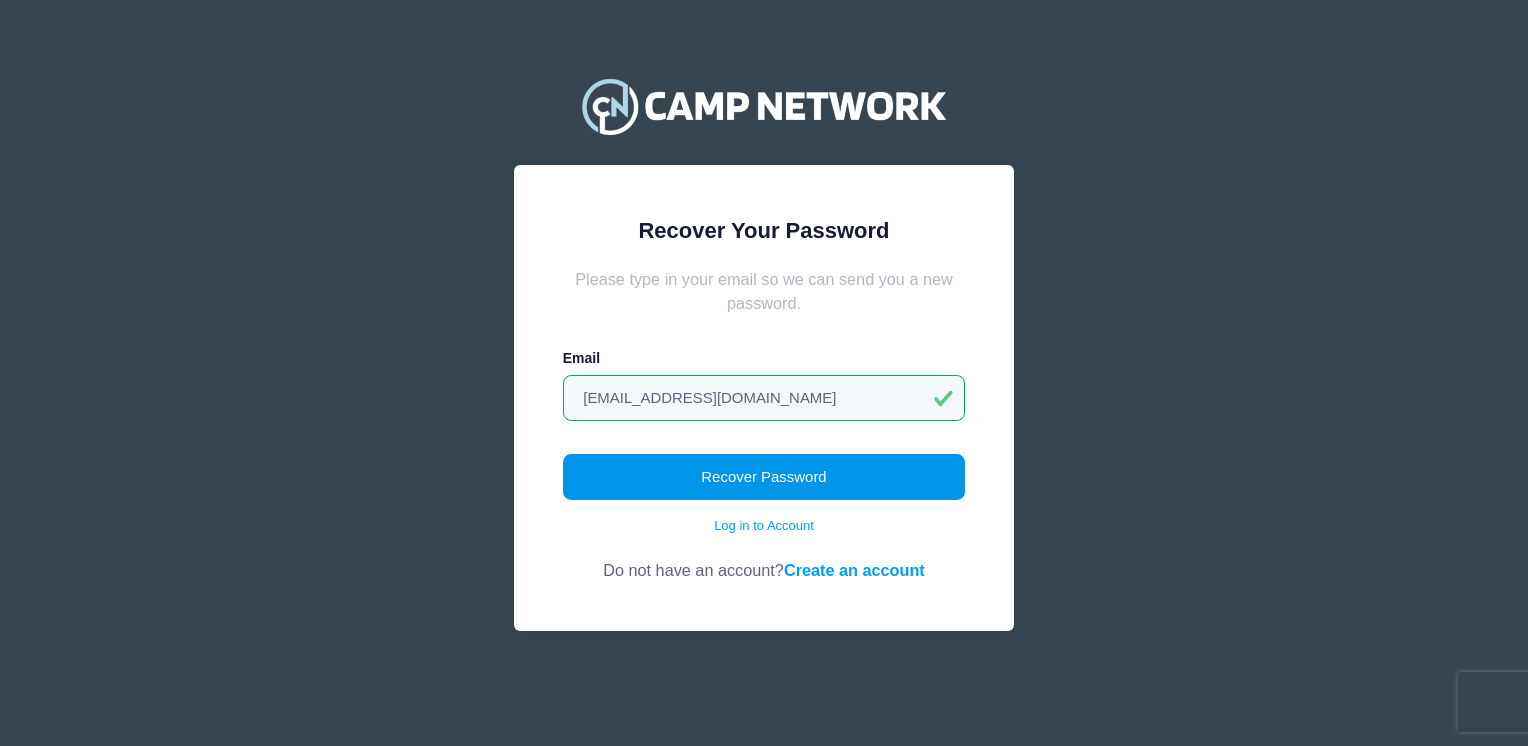 click on "Recover Password" at bounding box center [764, 477] 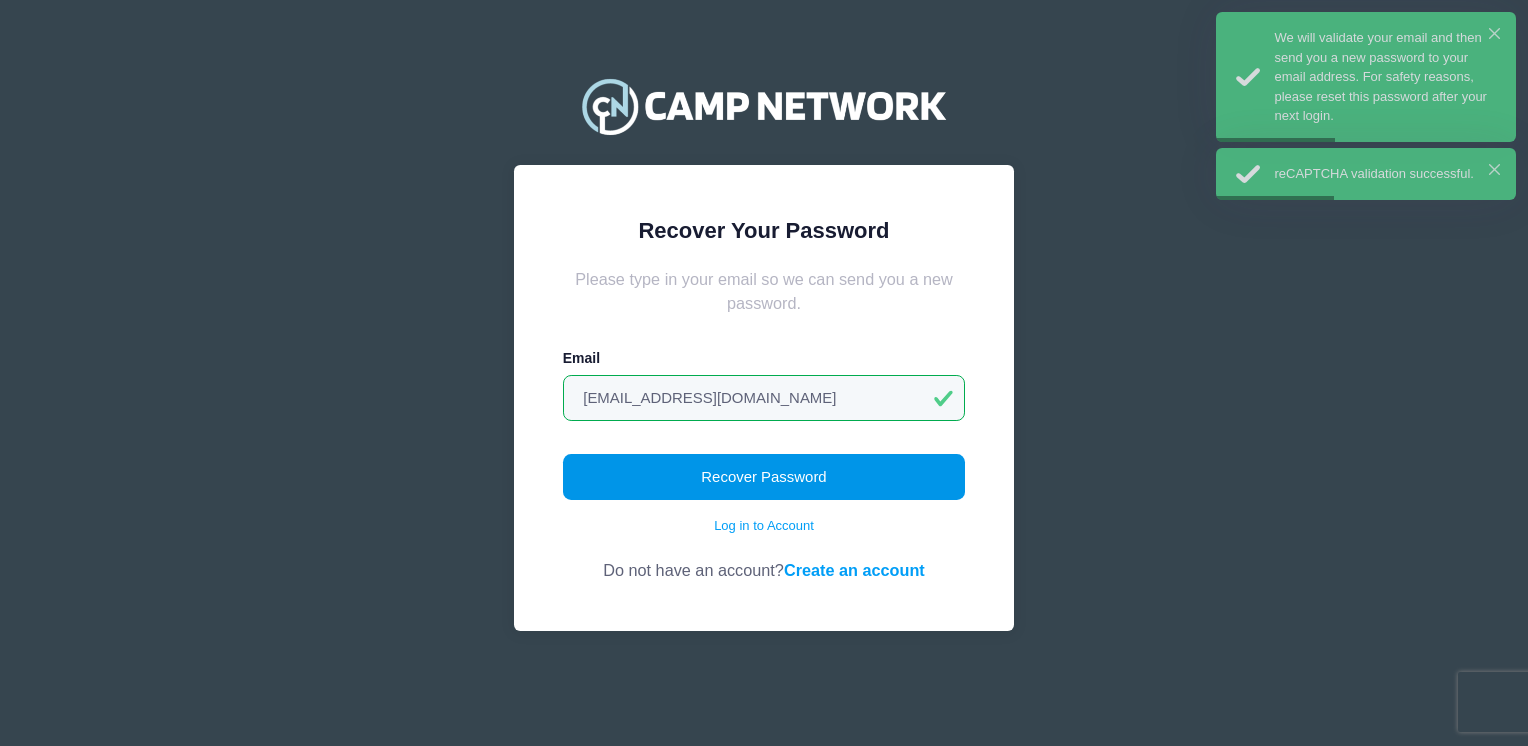 click on "Recover Password" at bounding box center (764, 477) 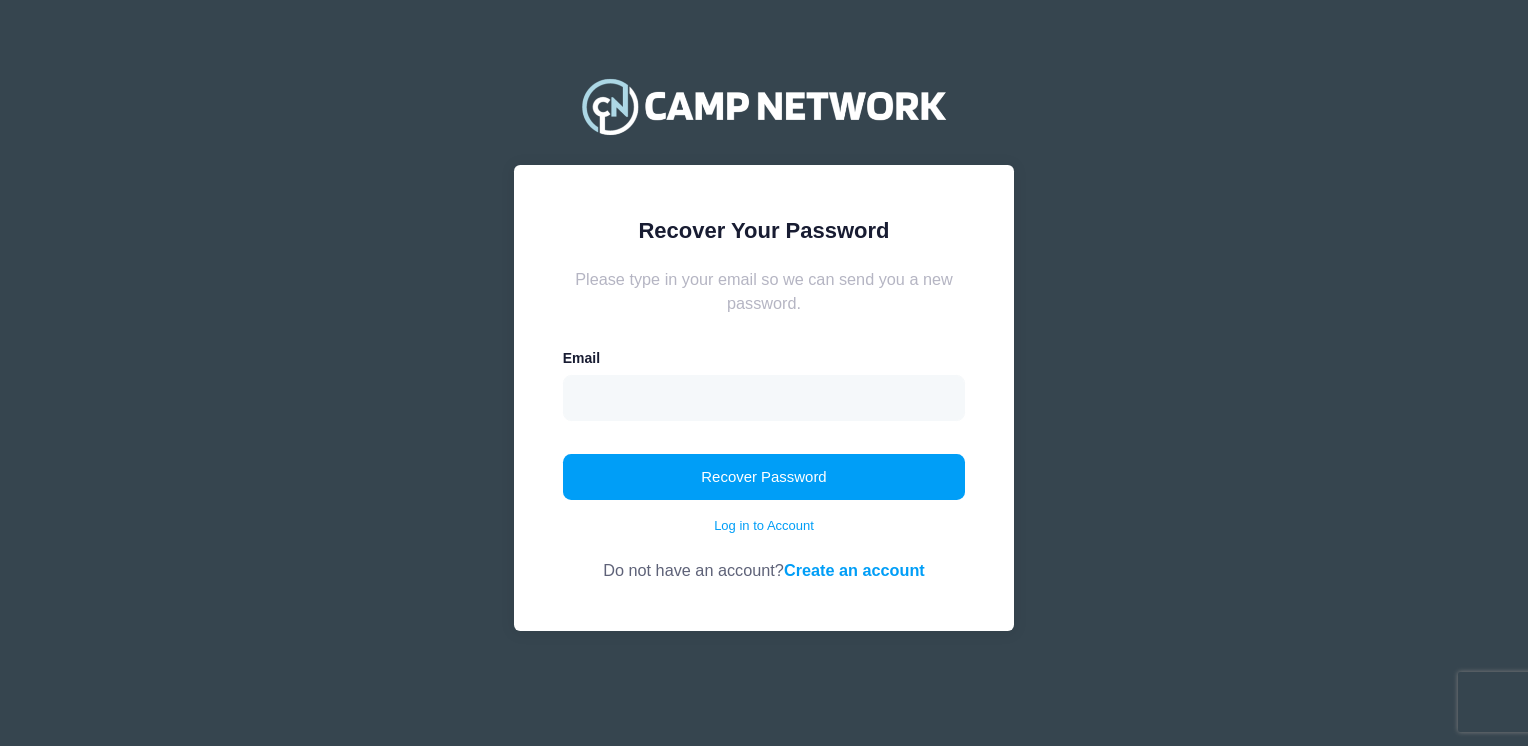 scroll, scrollTop: 0, scrollLeft: 0, axis: both 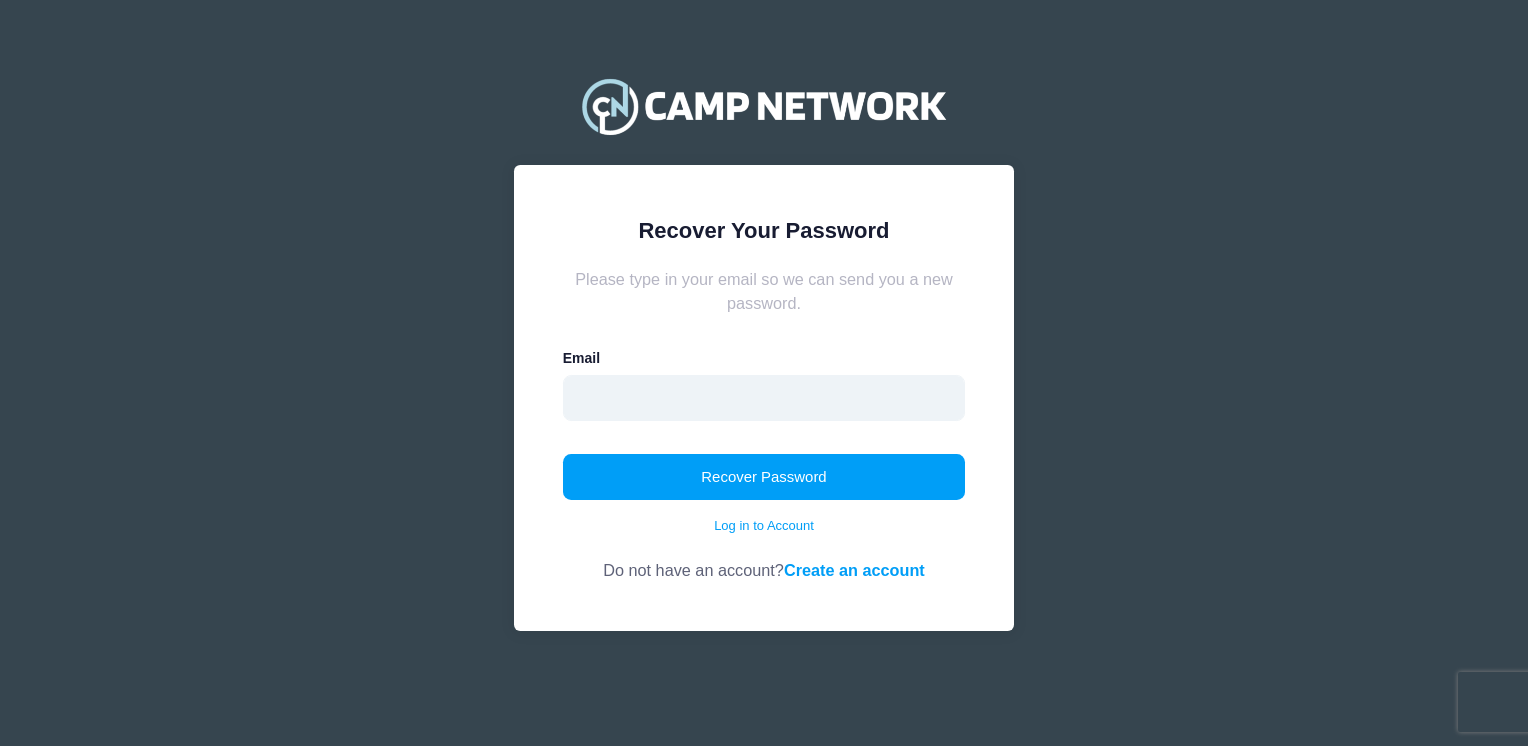 click at bounding box center (764, 398) 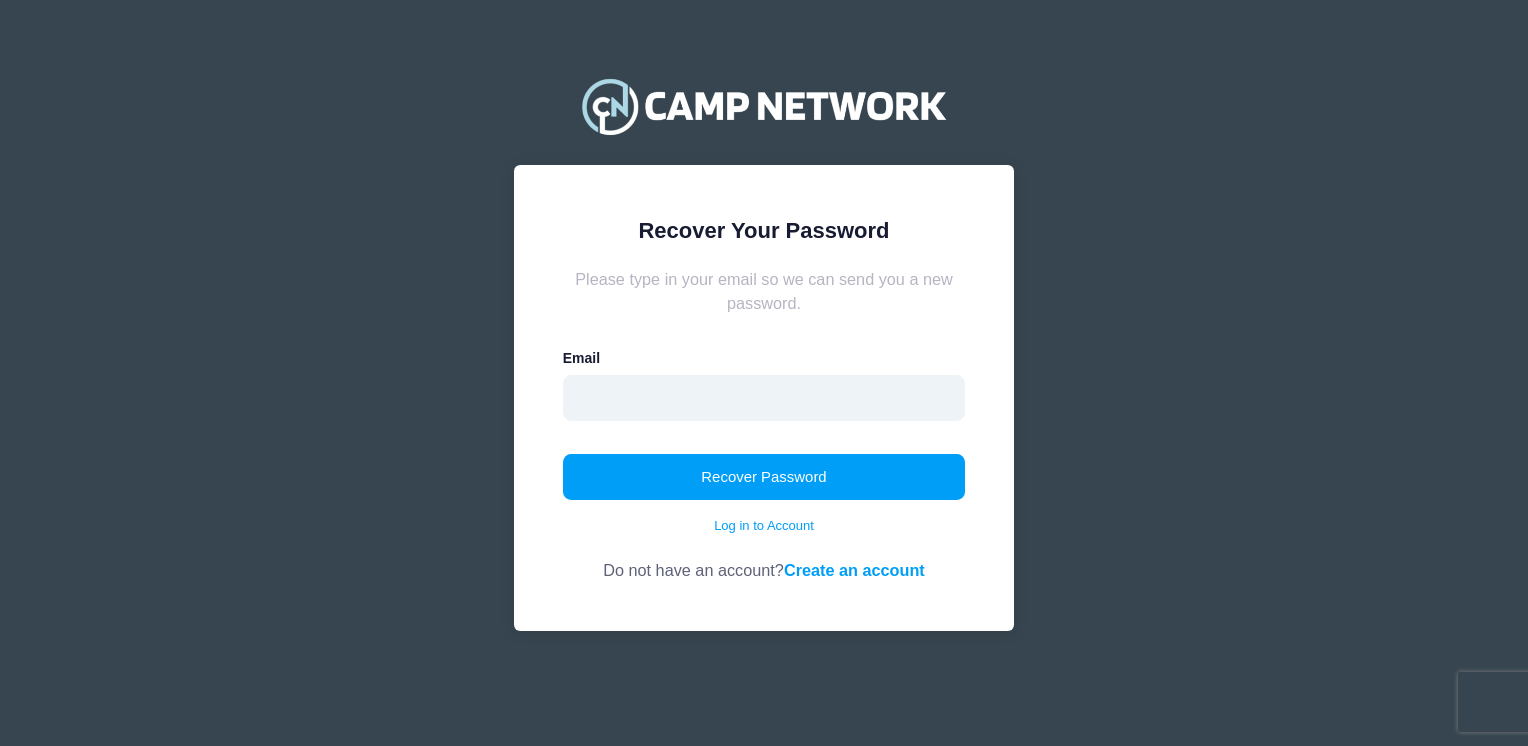 type on "johnwooding@sbcglobal.net" 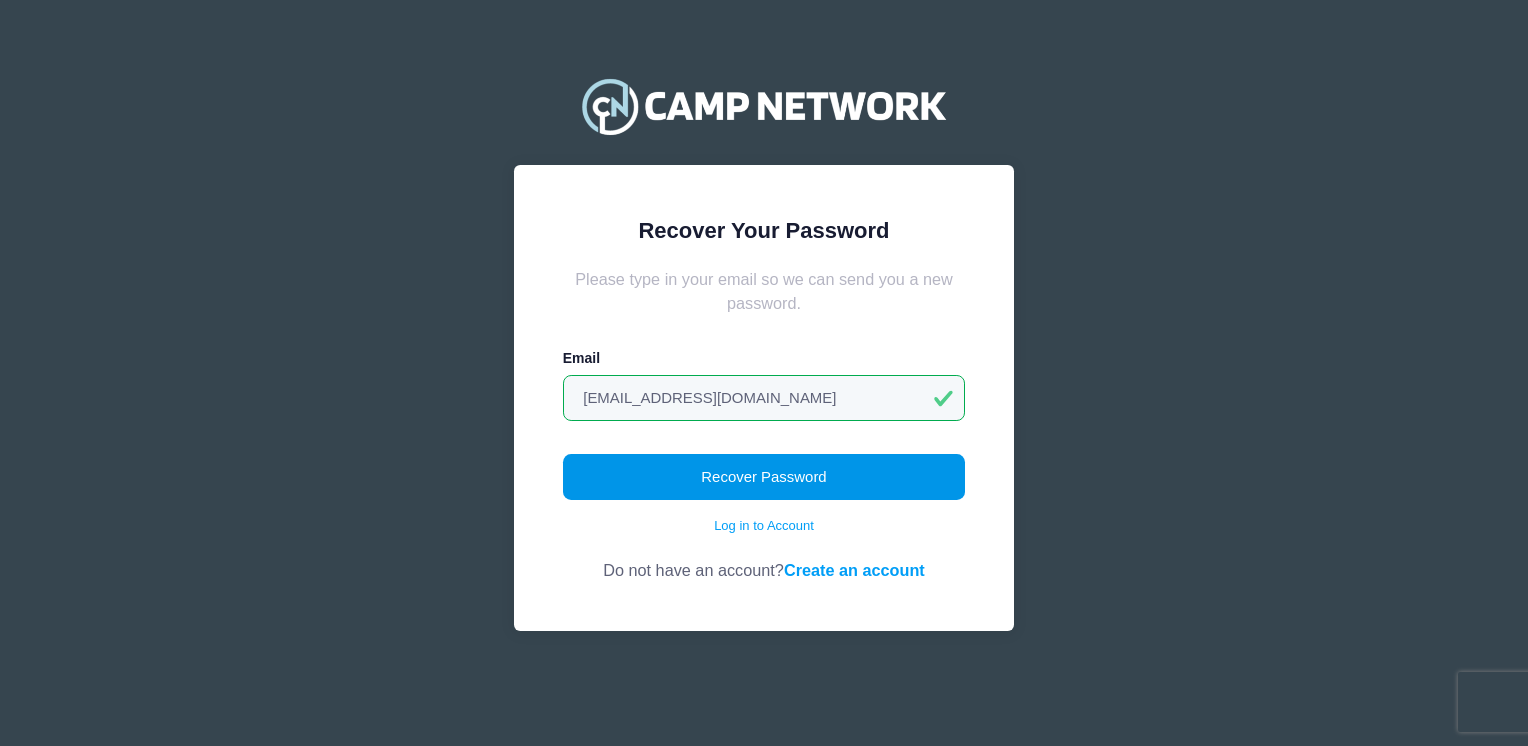 click on "Recover Password" at bounding box center (764, 477) 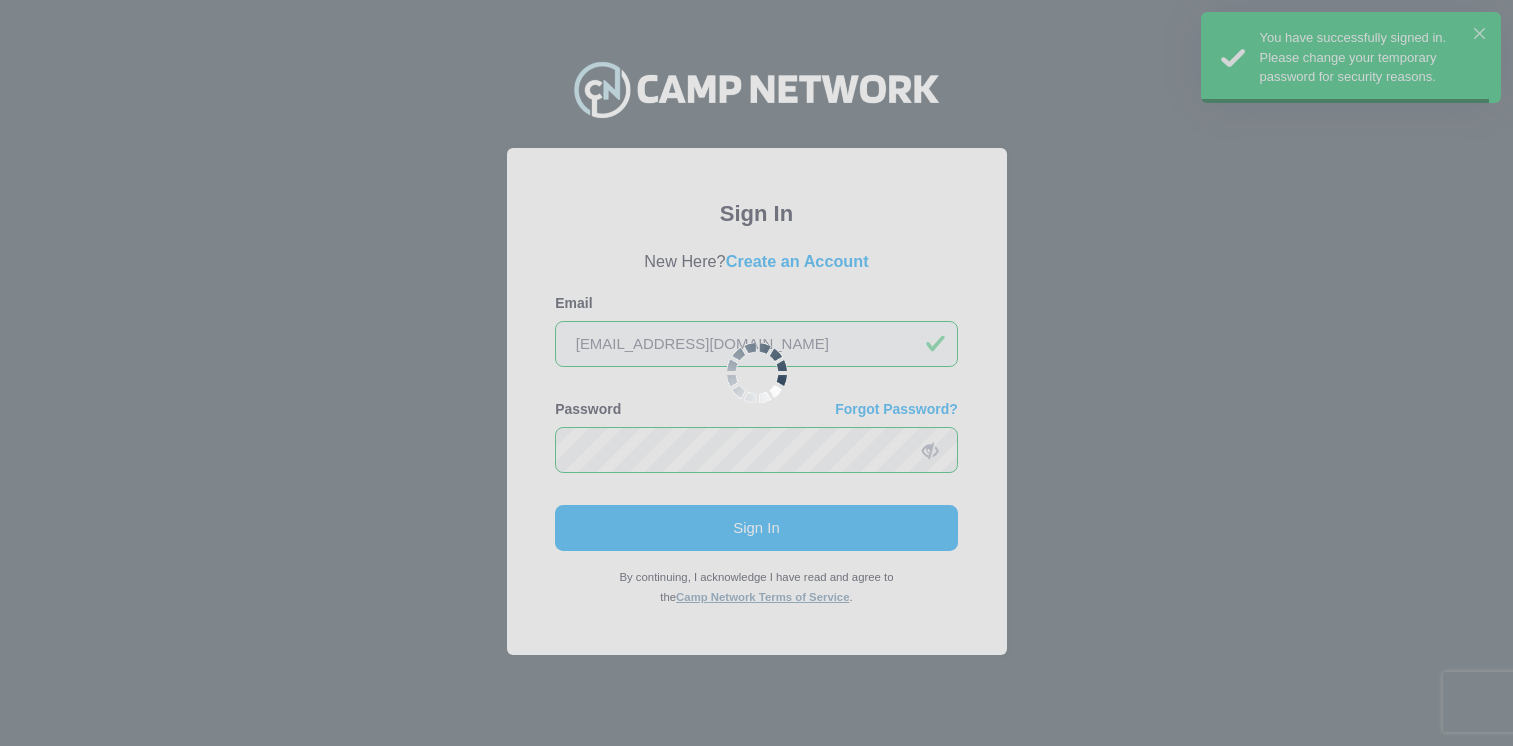 scroll, scrollTop: 0, scrollLeft: 0, axis: both 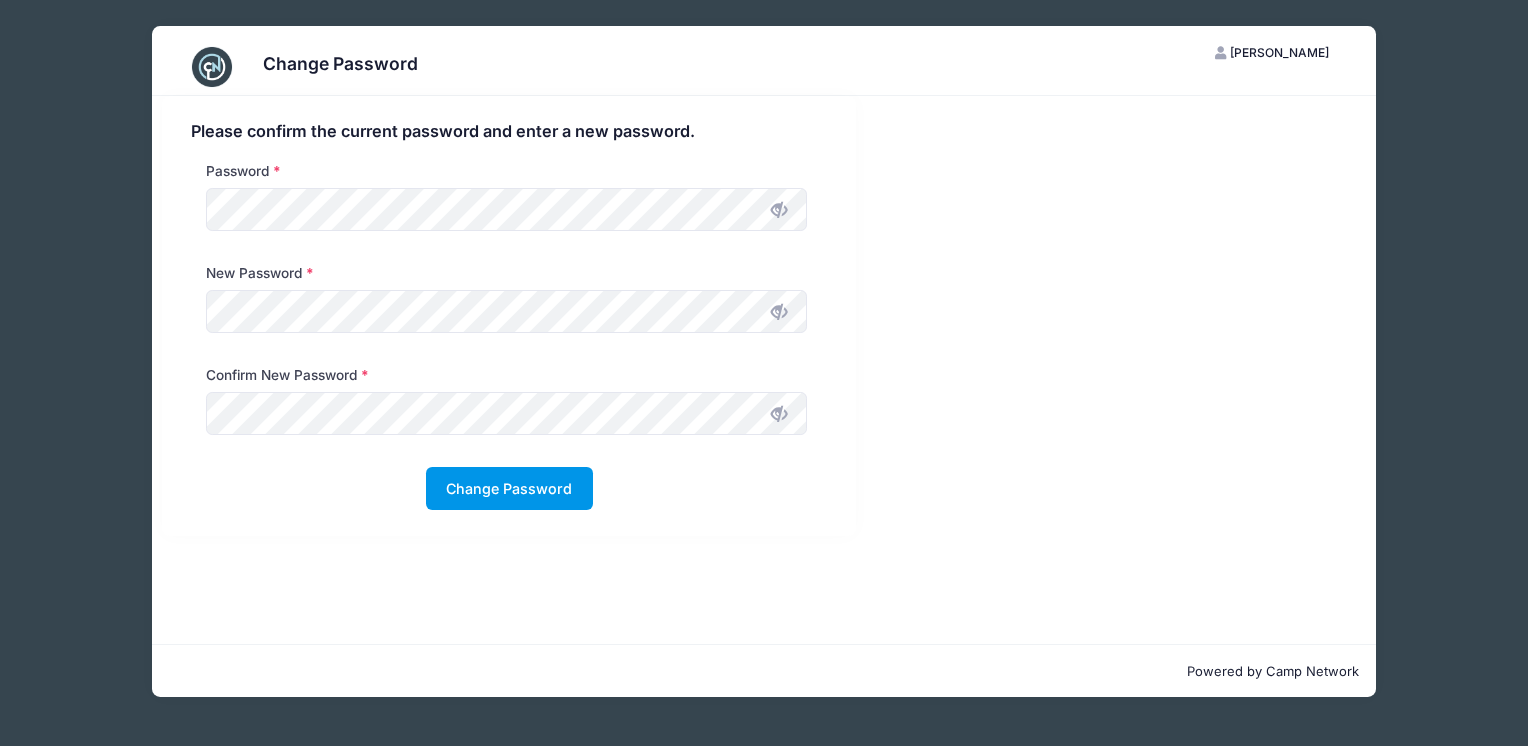 click on "Change Password" at bounding box center (509, 488) 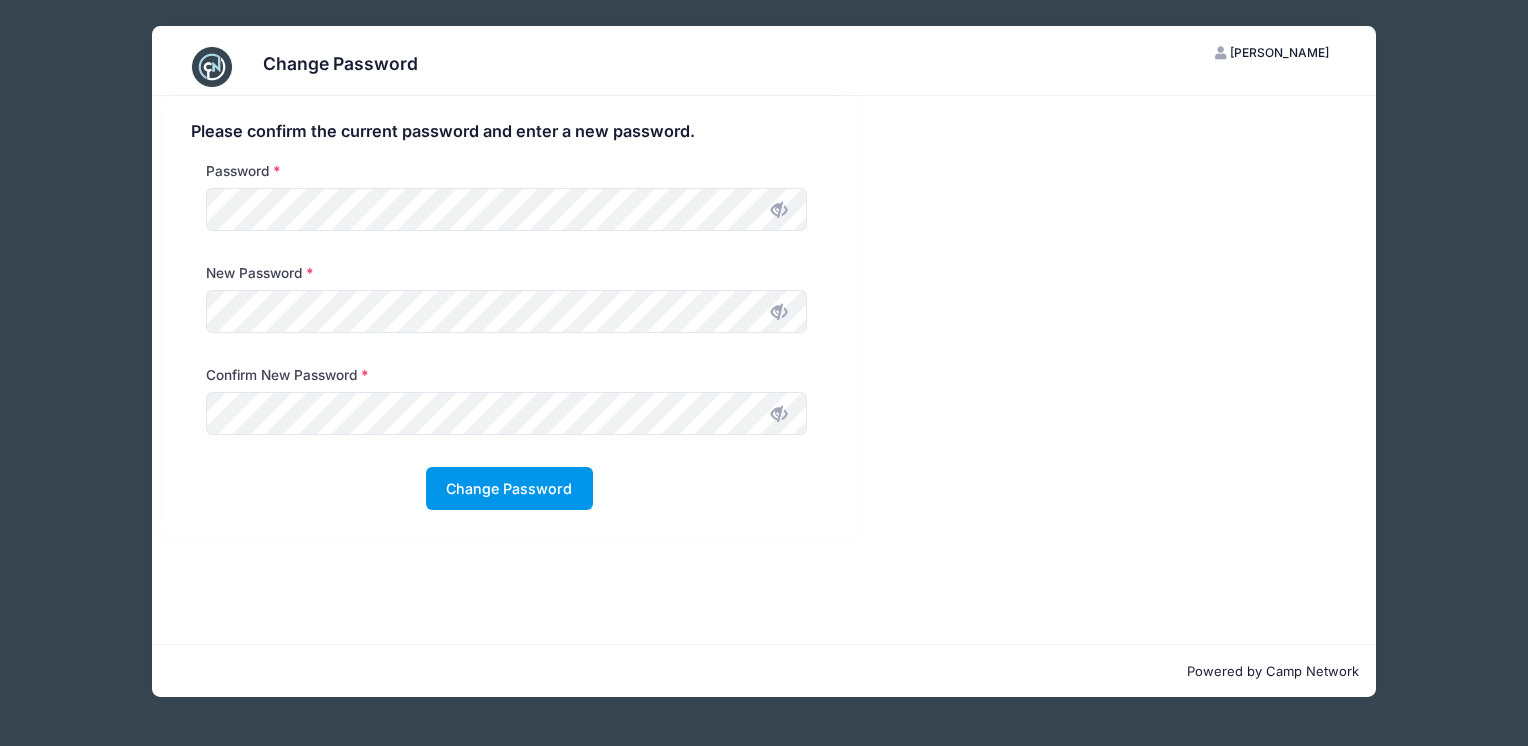 click on "Change Password" at bounding box center (509, 488) 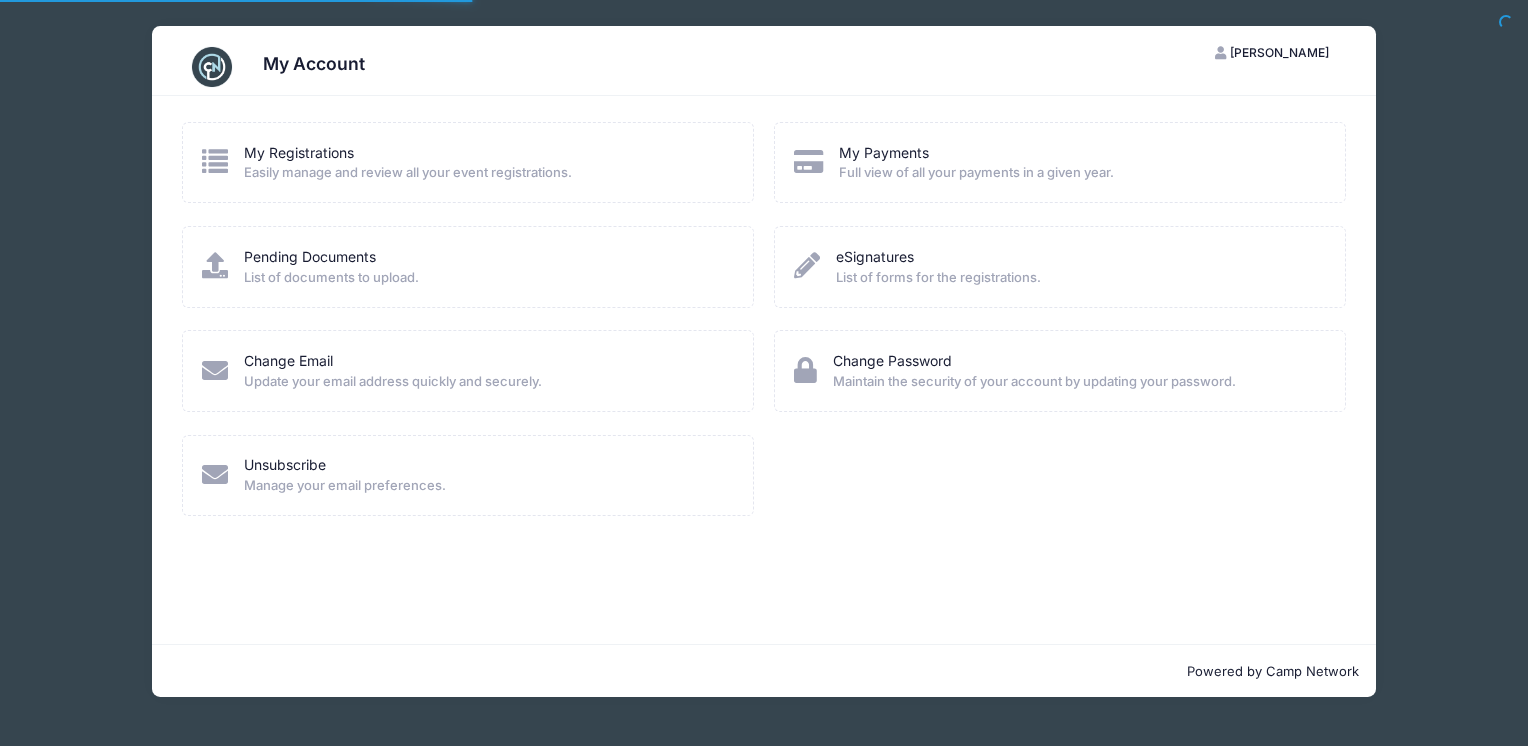 scroll, scrollTop: 0, scrollLeft: 0, axis: both 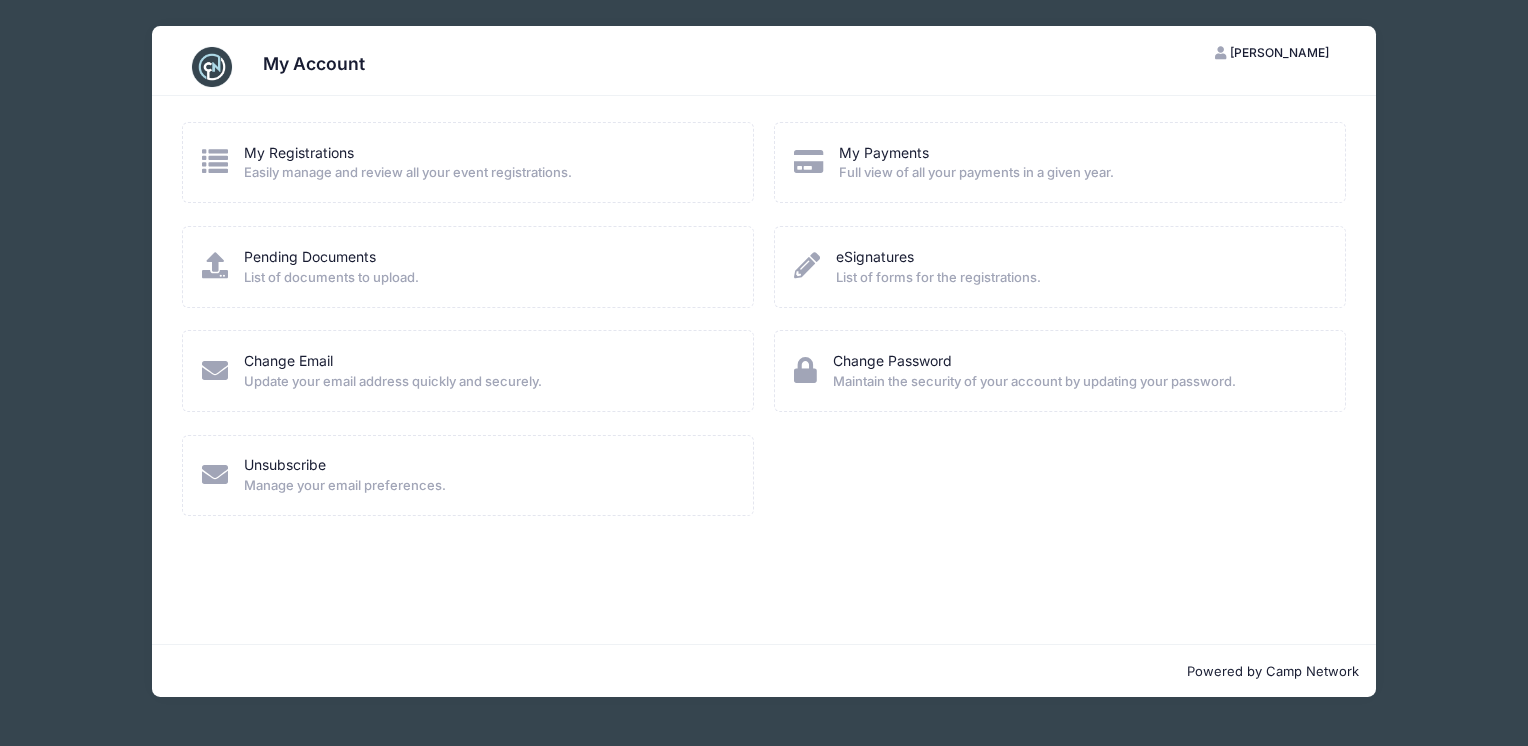 click on "My Registrations Easily manage and review all your event registrations." at bounding box center (408, 163) 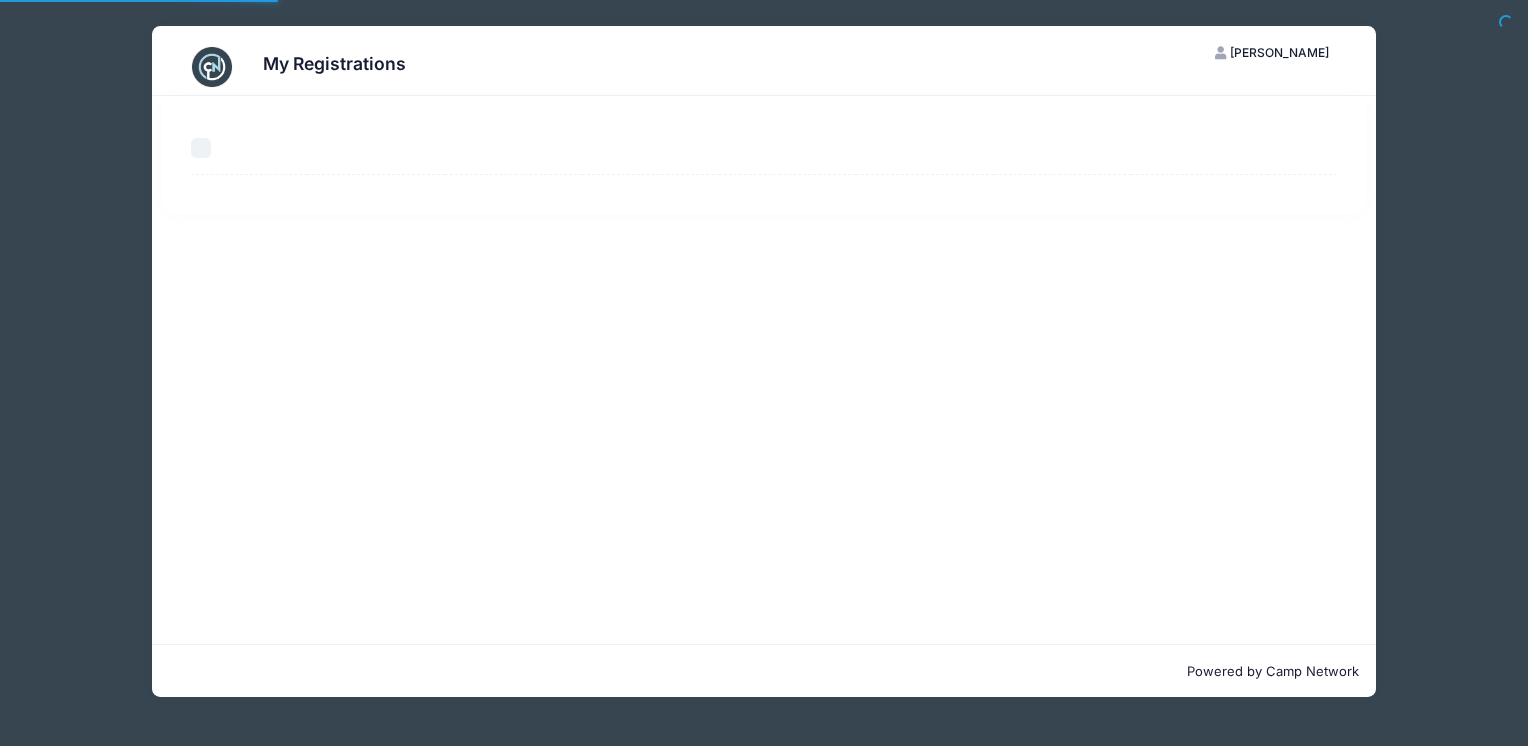 scroll, scrollTop: 0, scrollLeft: 0, axis: both 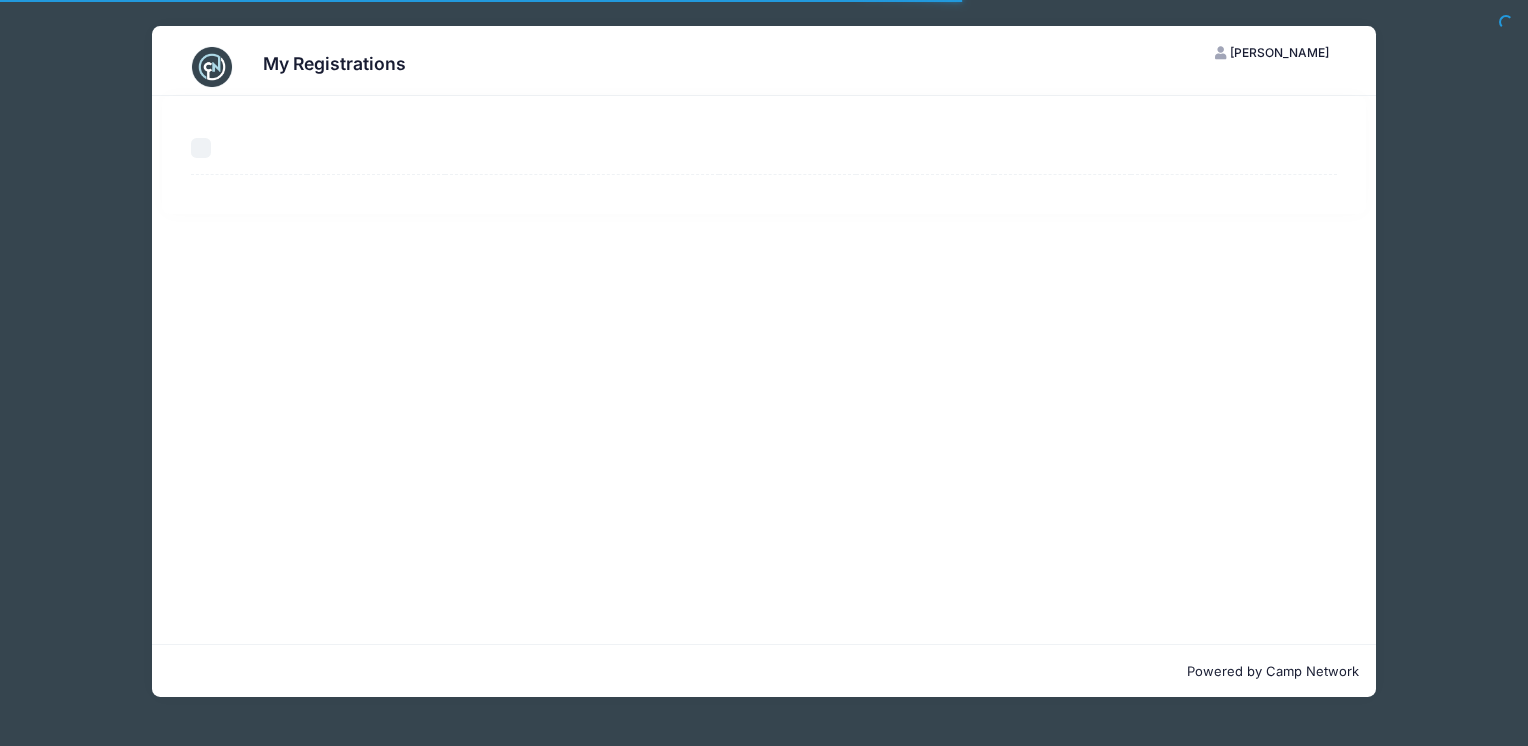 select on "50" 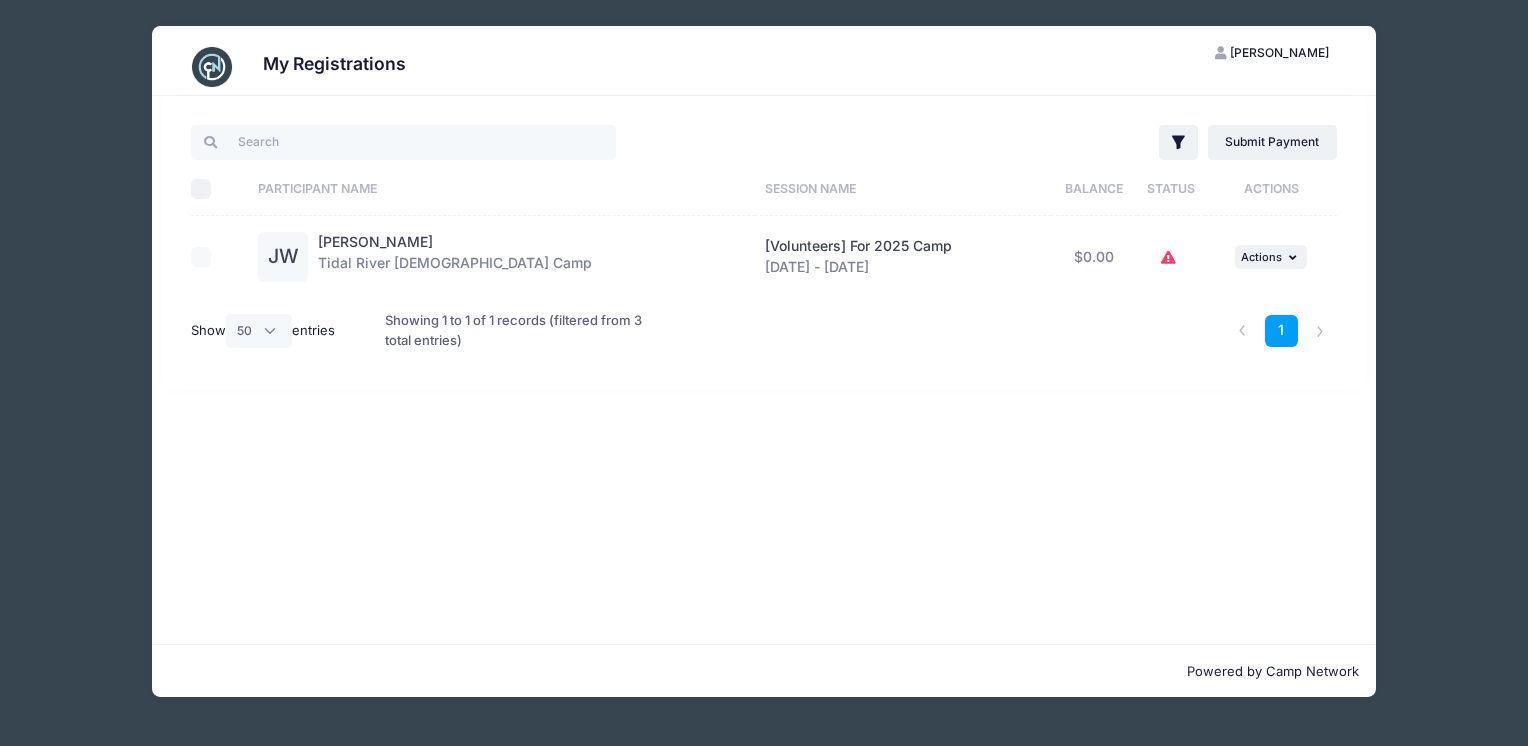 click 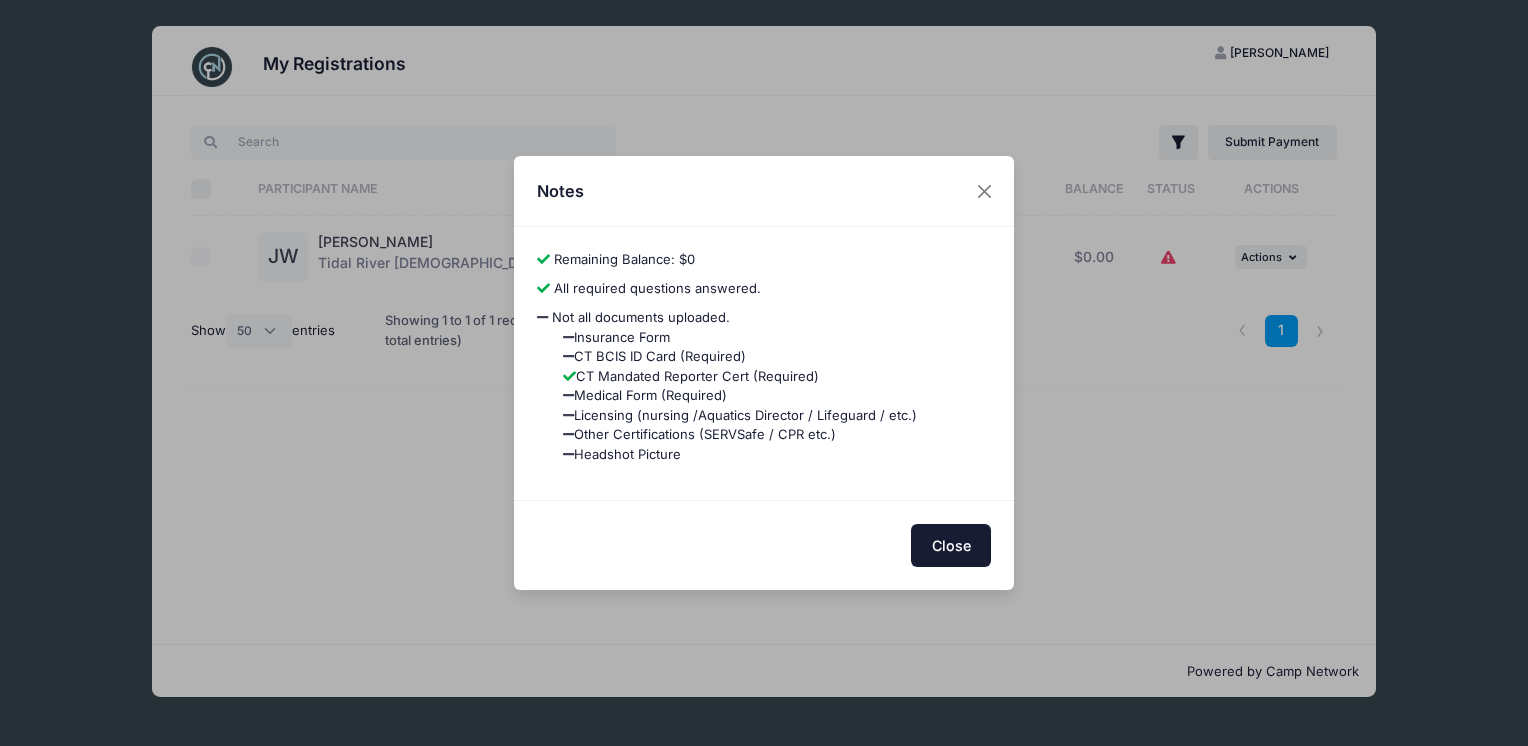 click on "Close" at bounding box center [951, 545] 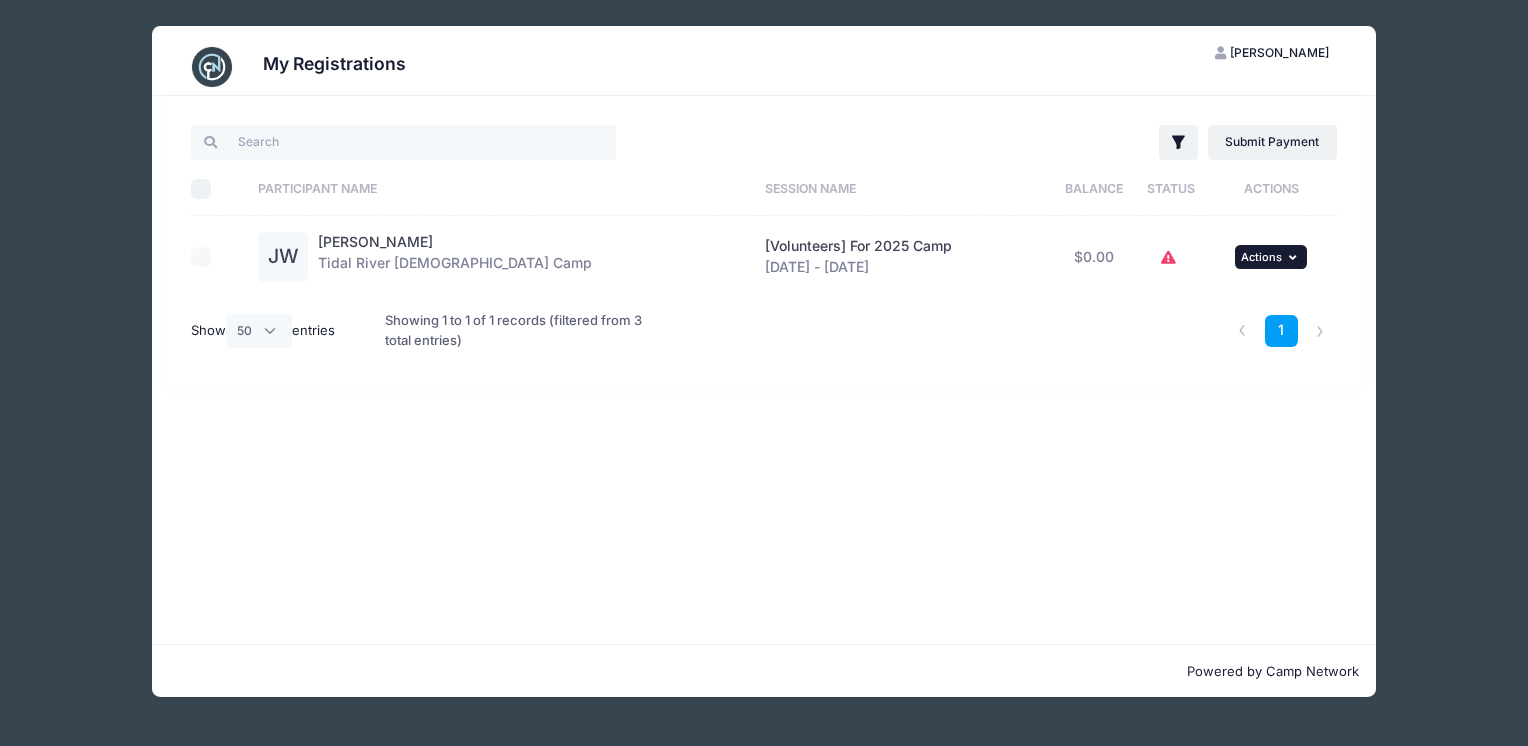 click at bounding box center (1295, 257) 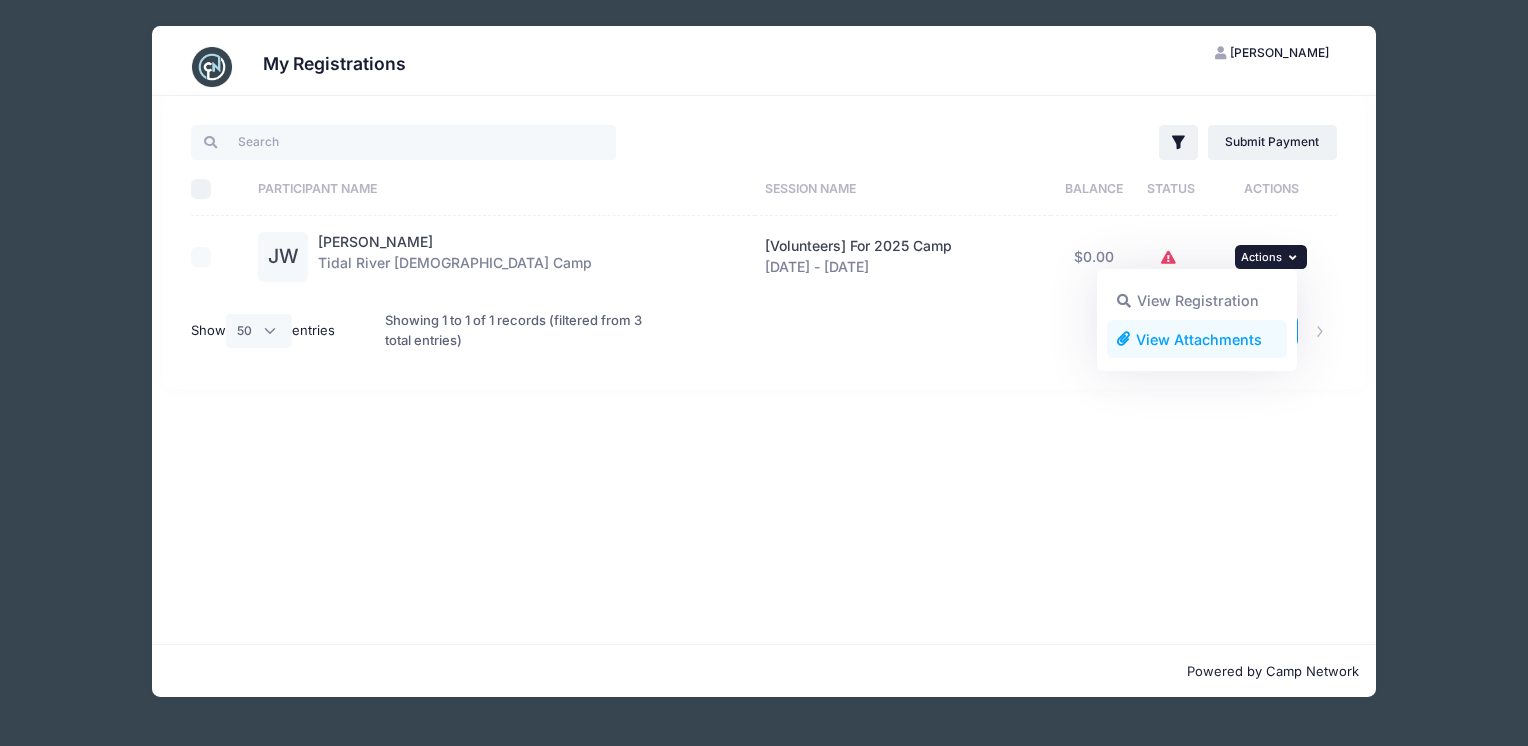 click on "View Attachments" at bounding box center (1197, 339) 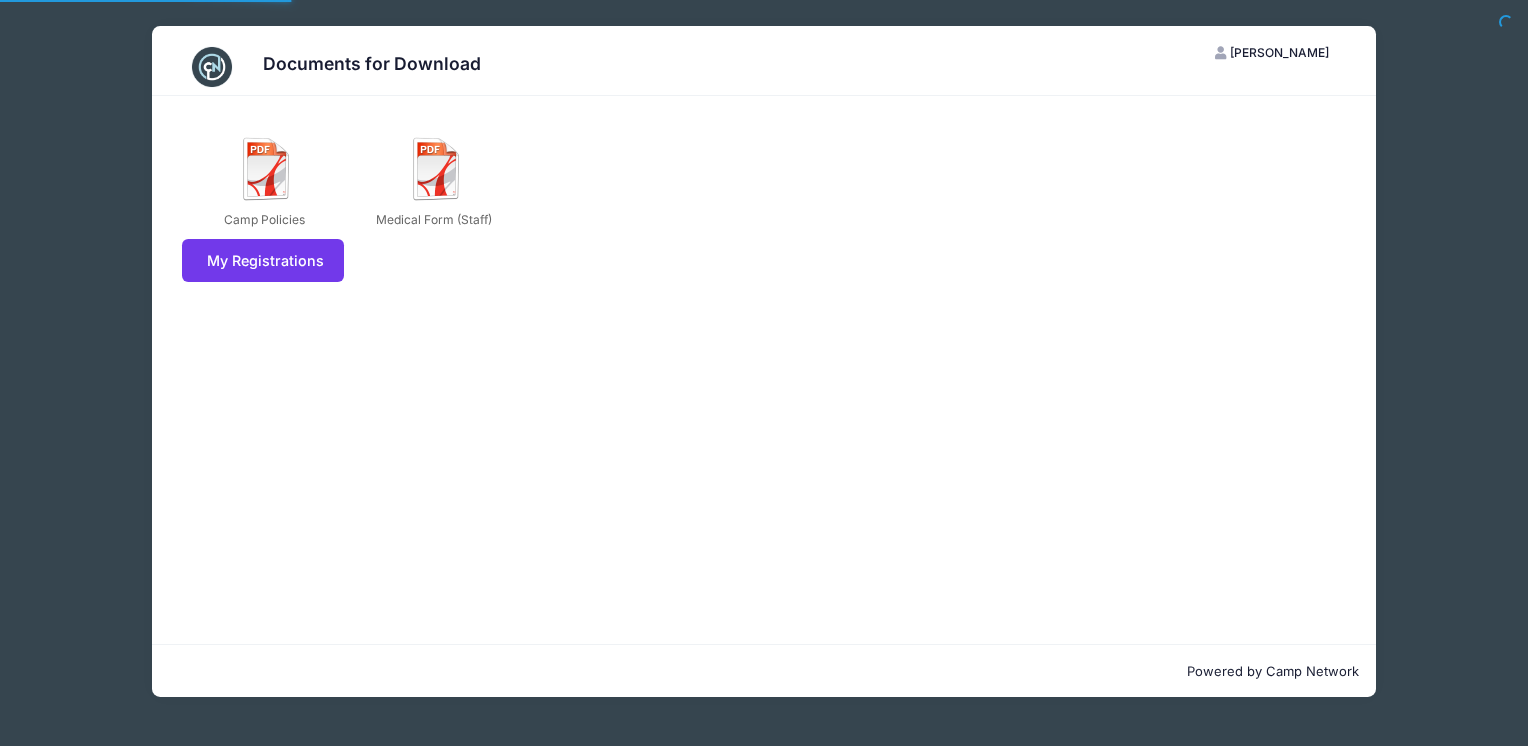 scroll, scrollTop: 0, scrollLeft: 0, axis: both 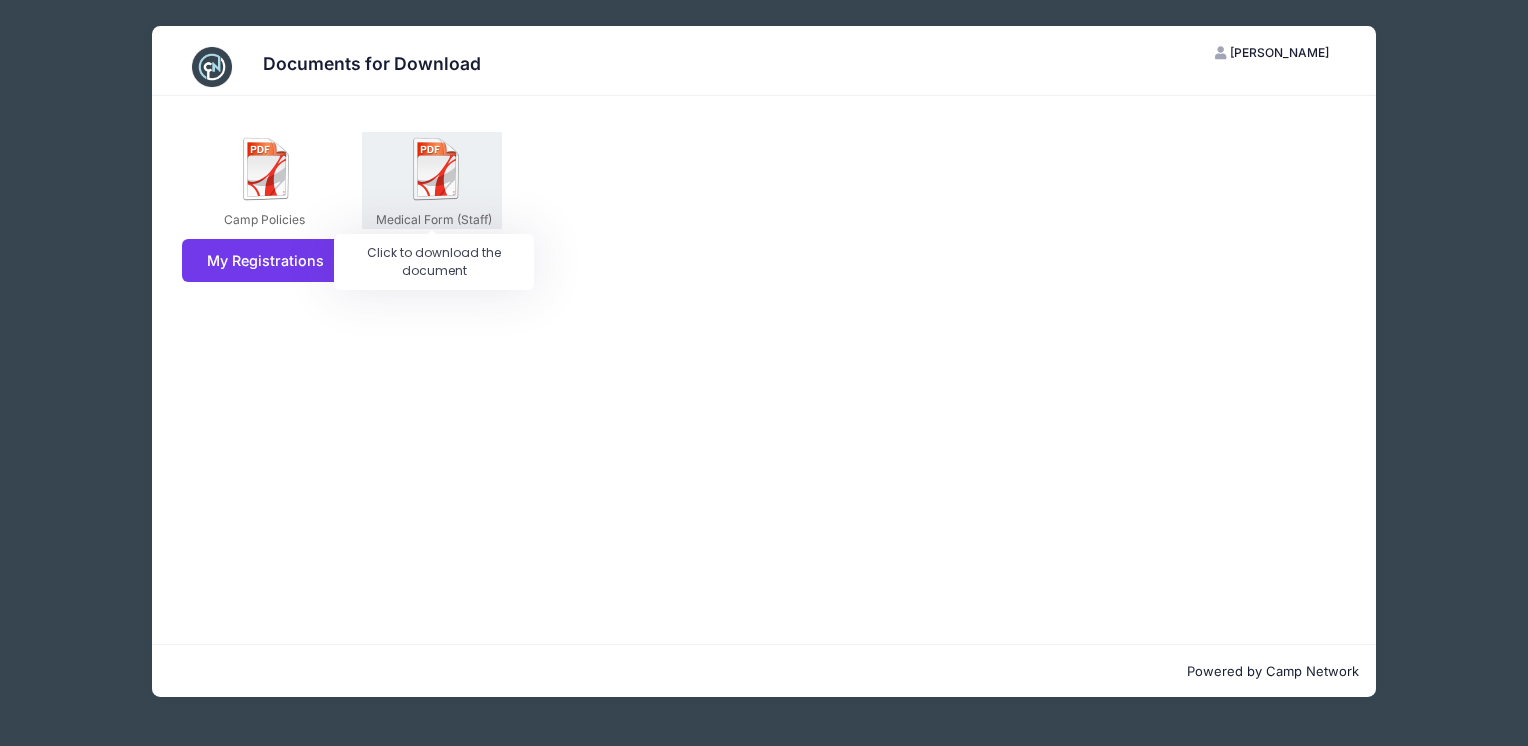 click on "Medical Form (Staff)" at bounding box center [432, 180] 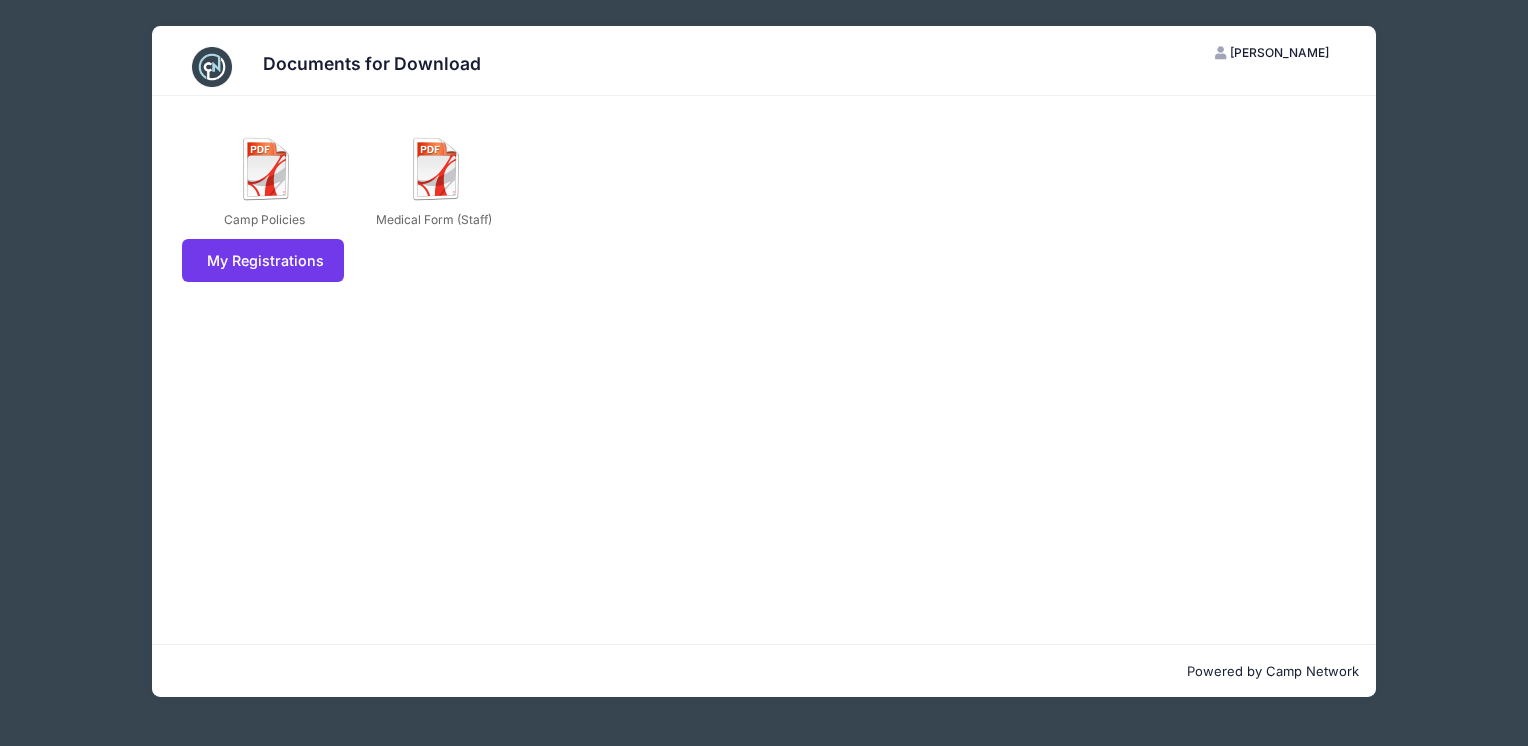 click on "Camp Policies
Medical Form (Staff)" at bounding box center [764, 180] 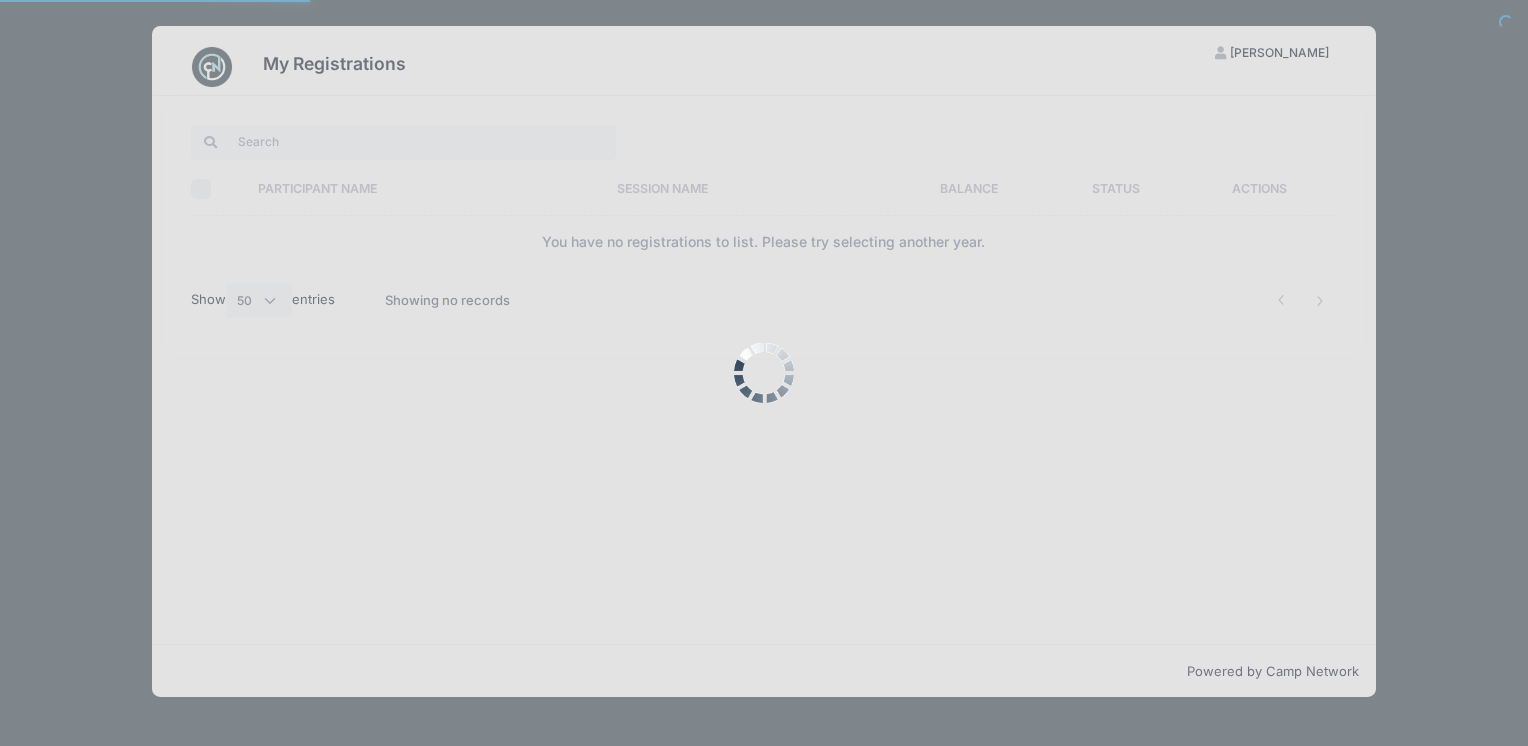 select on "50" 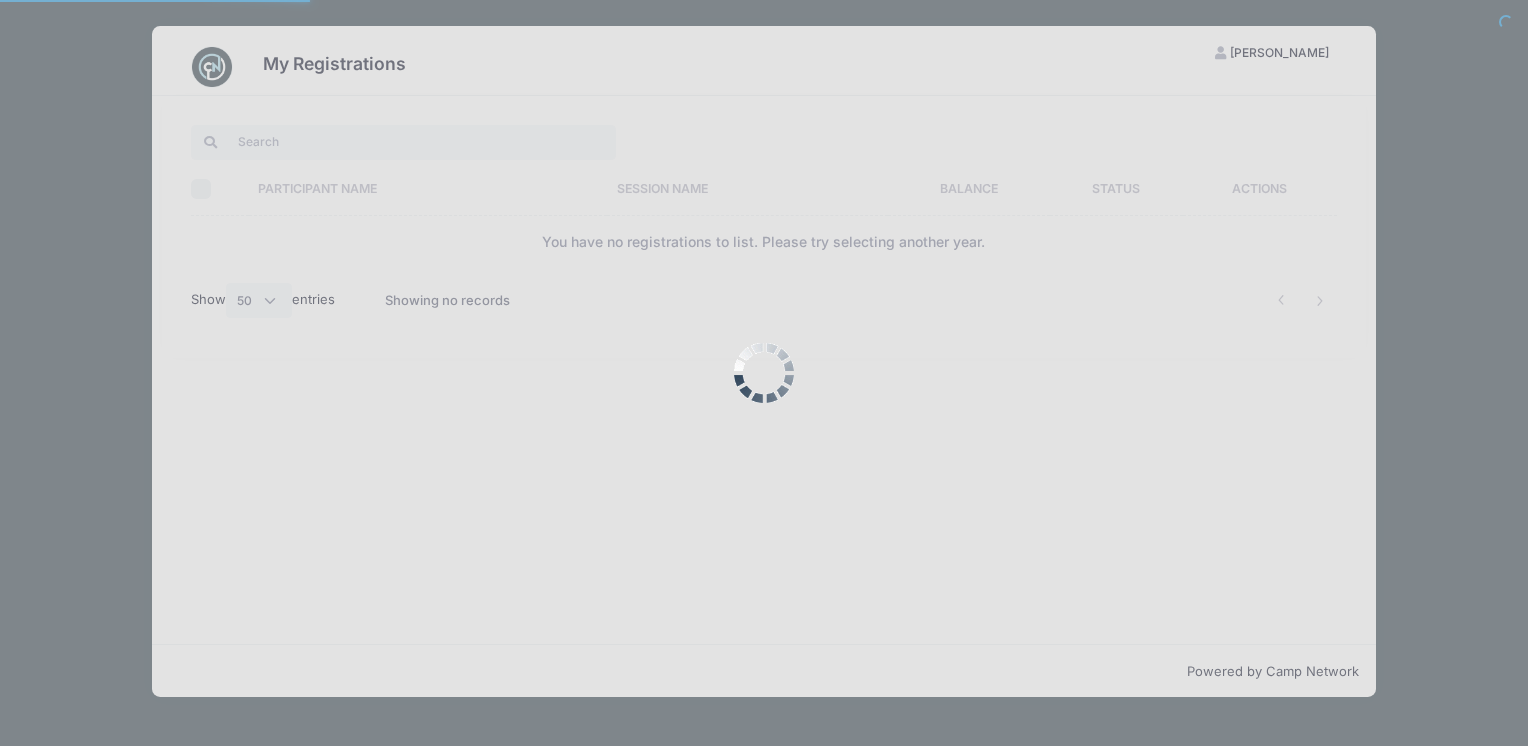 scroll, scrollTop: 0, scrollLeft: 0, axis: both 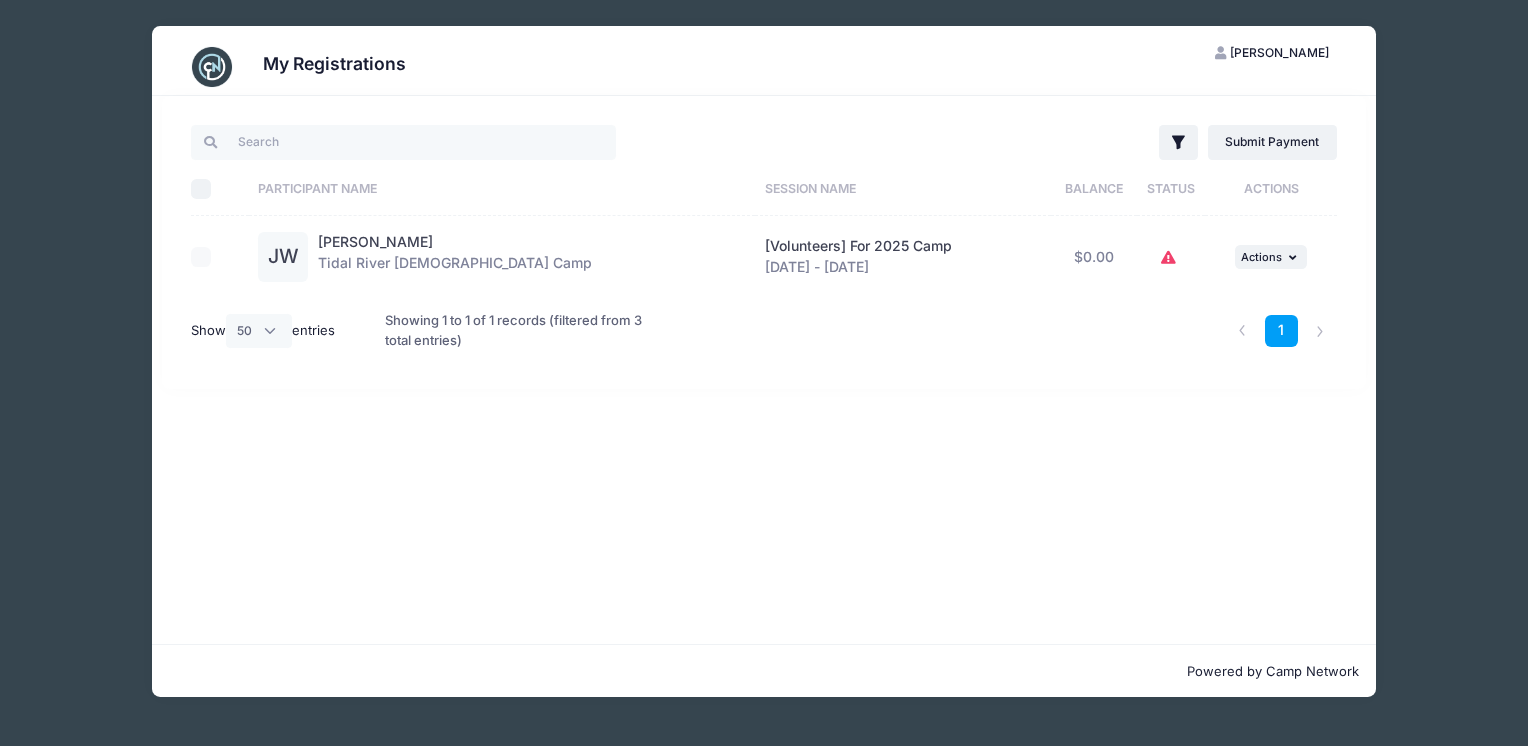 click on "JW" at bounding box center (283, 257) 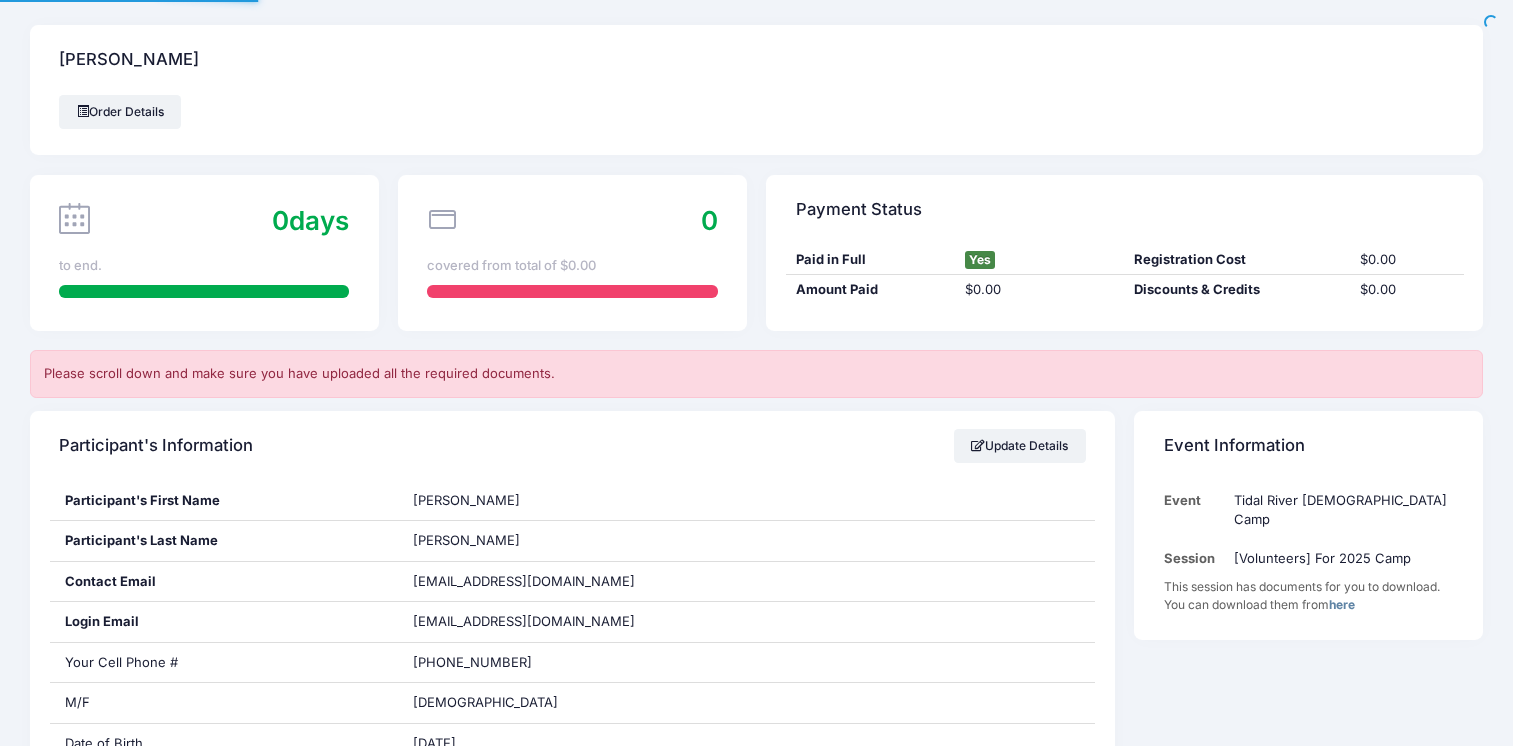 scroll, scrollTop: 0, scrollLeft: 0, axis: both 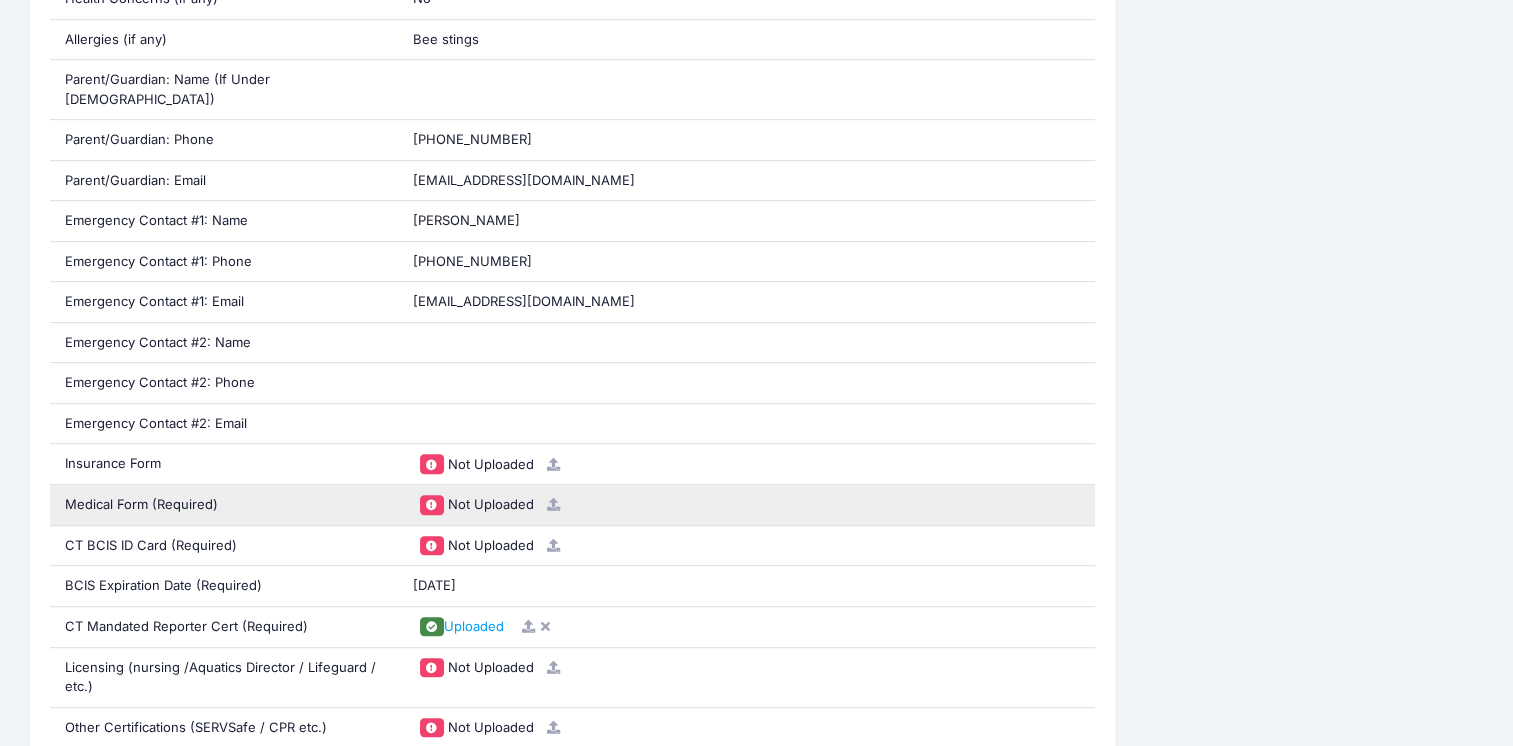 click at bounding box center [553, 504] 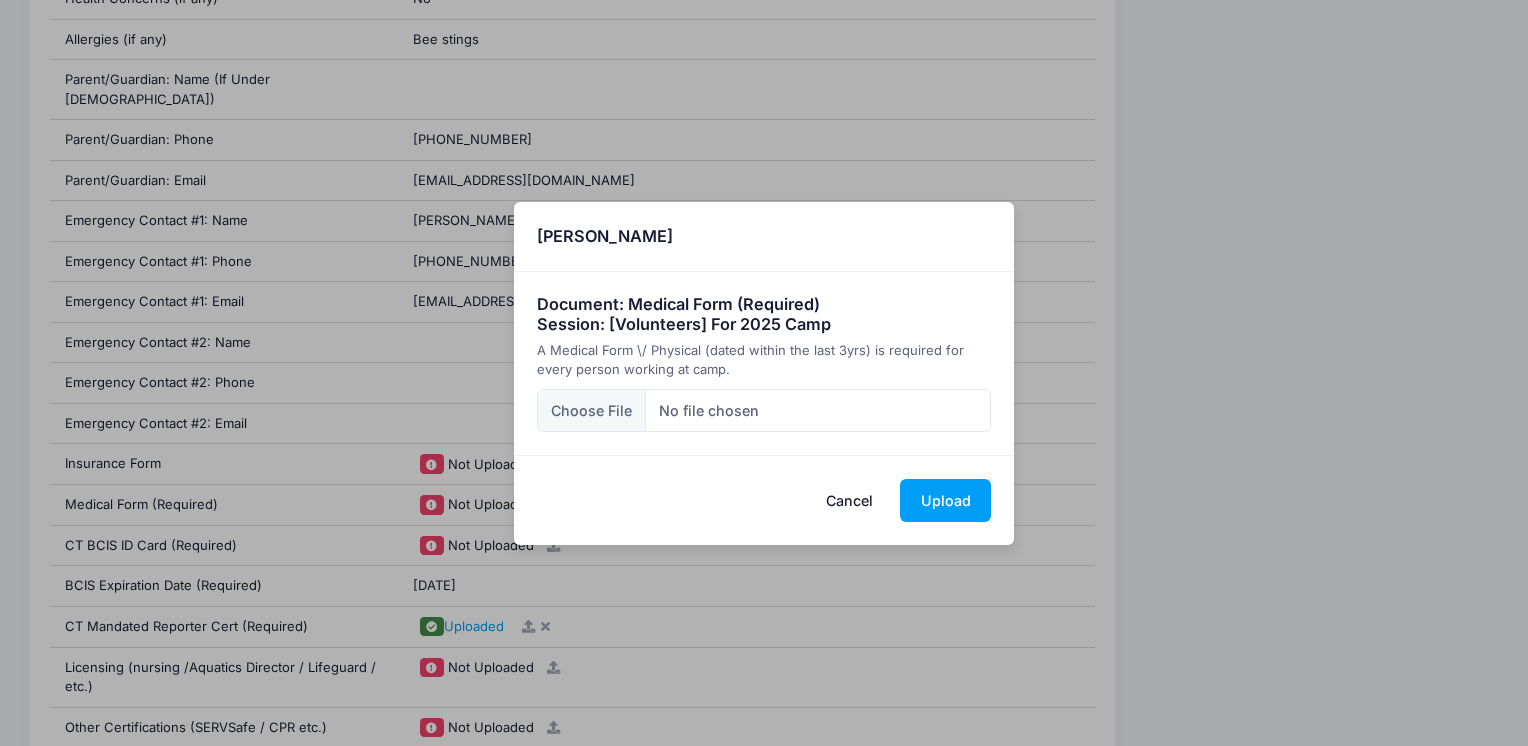 click on "Cancel" at bounding box center (850, 500) 